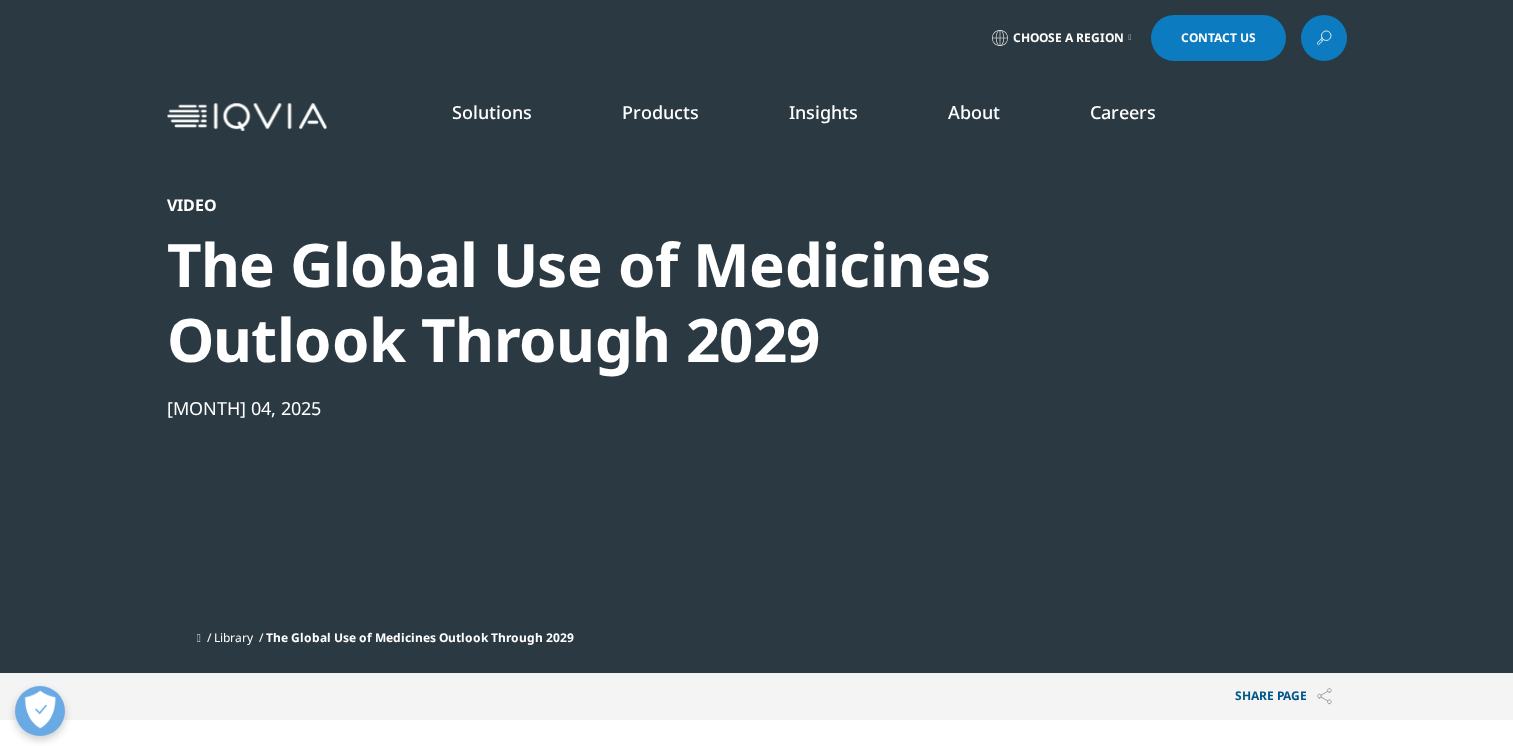 scroll, scrollTop: 0, scrollLeft: 0, axis: both 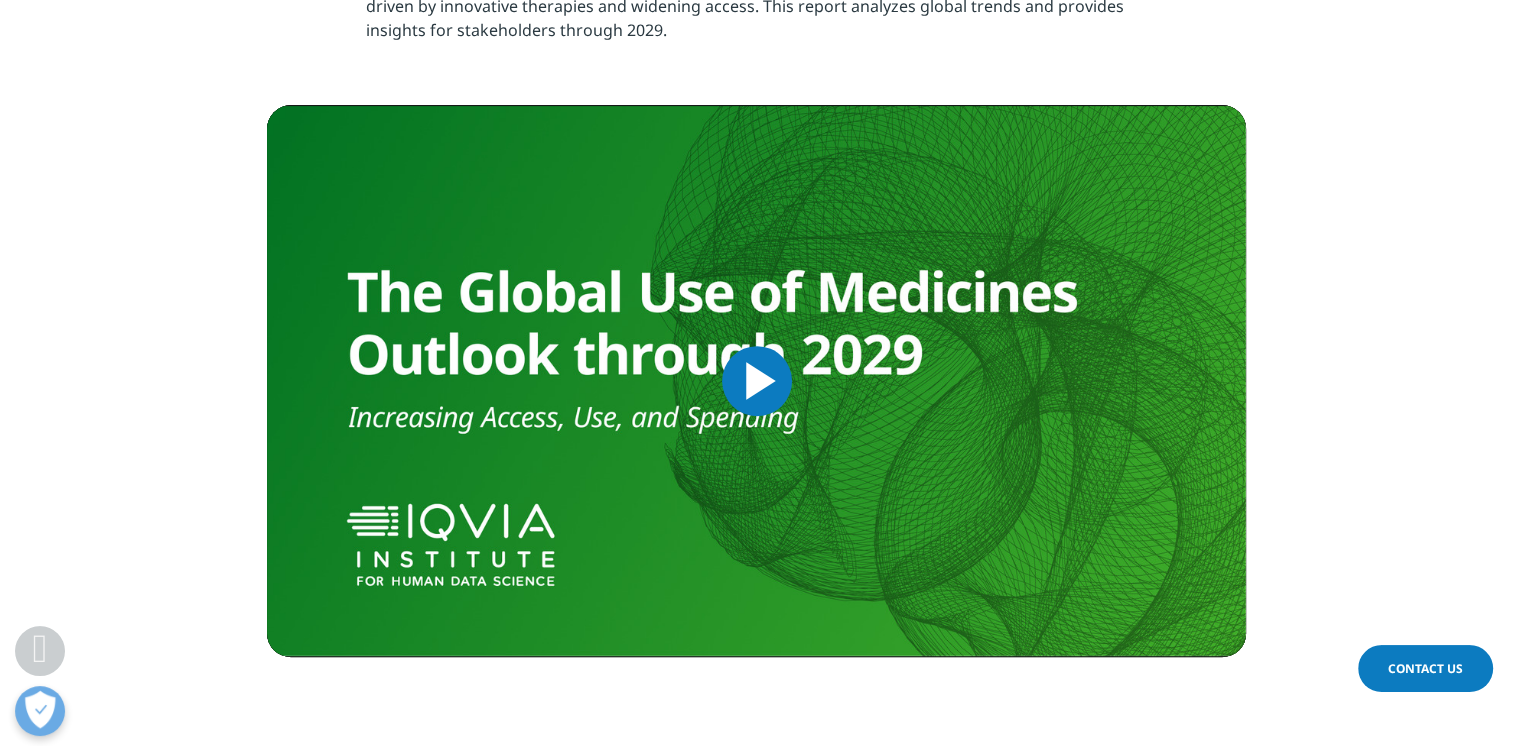 click at bounding box center (757, 381) 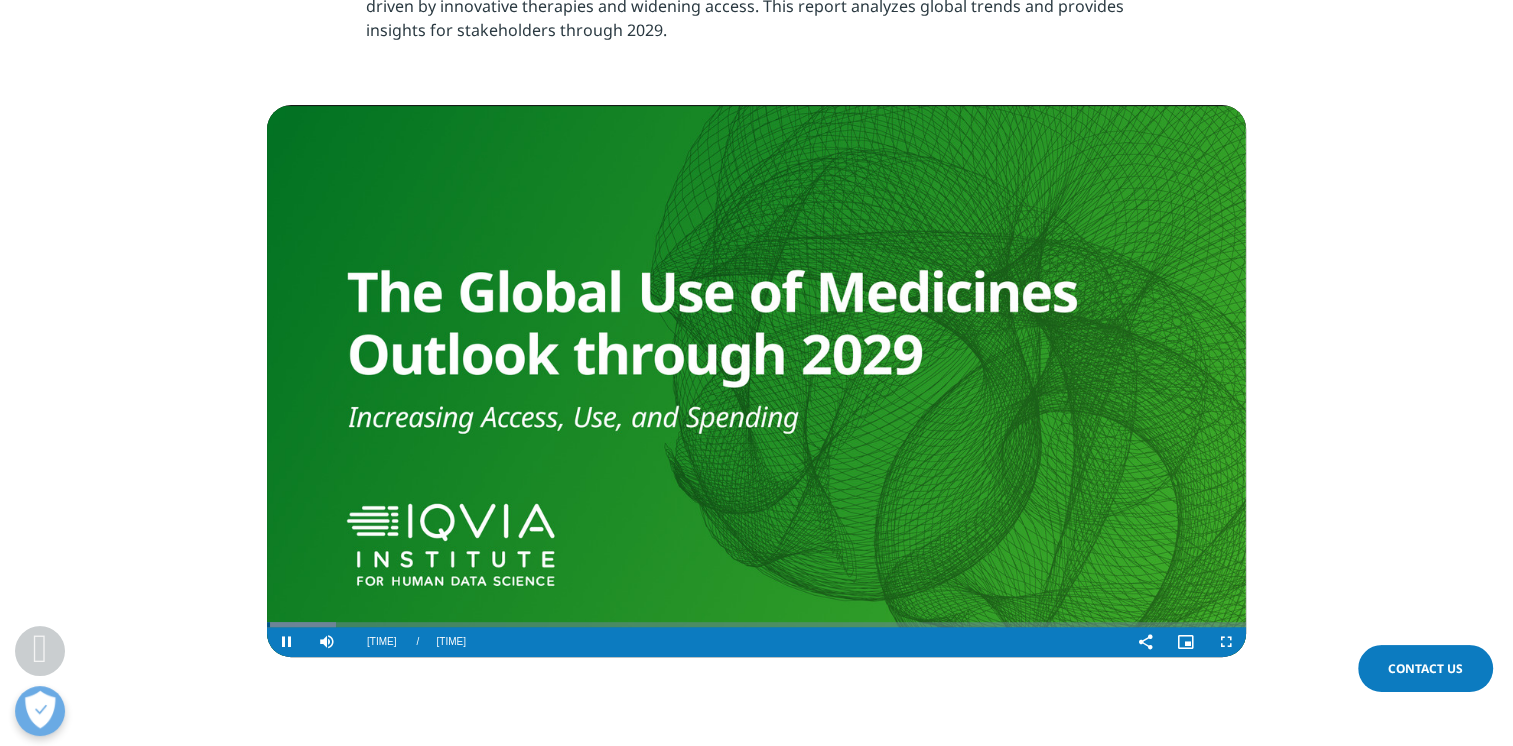 click at bounding box center (756, 381) 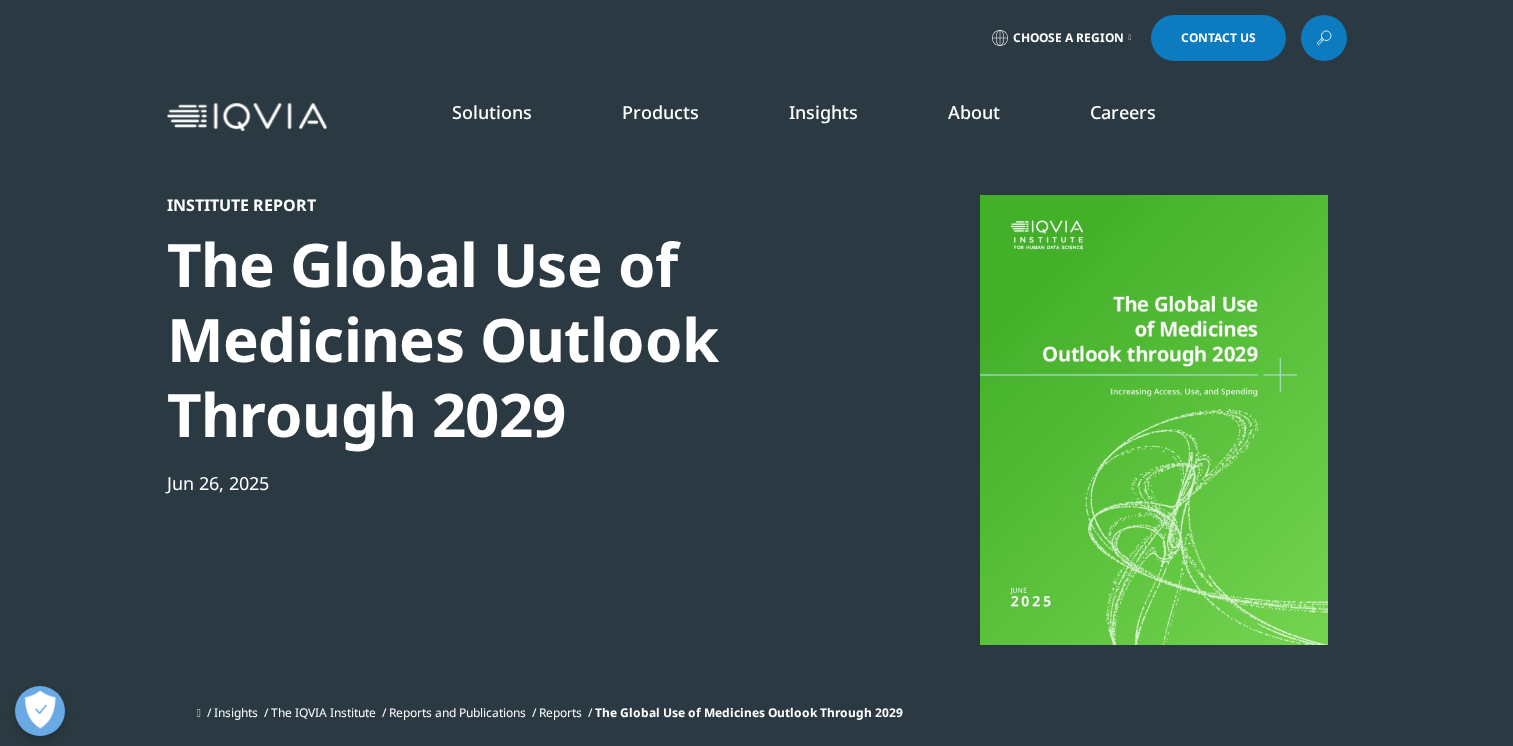 scroll, scrollTop: 6116, scrollLeft: 0, axis: vertical 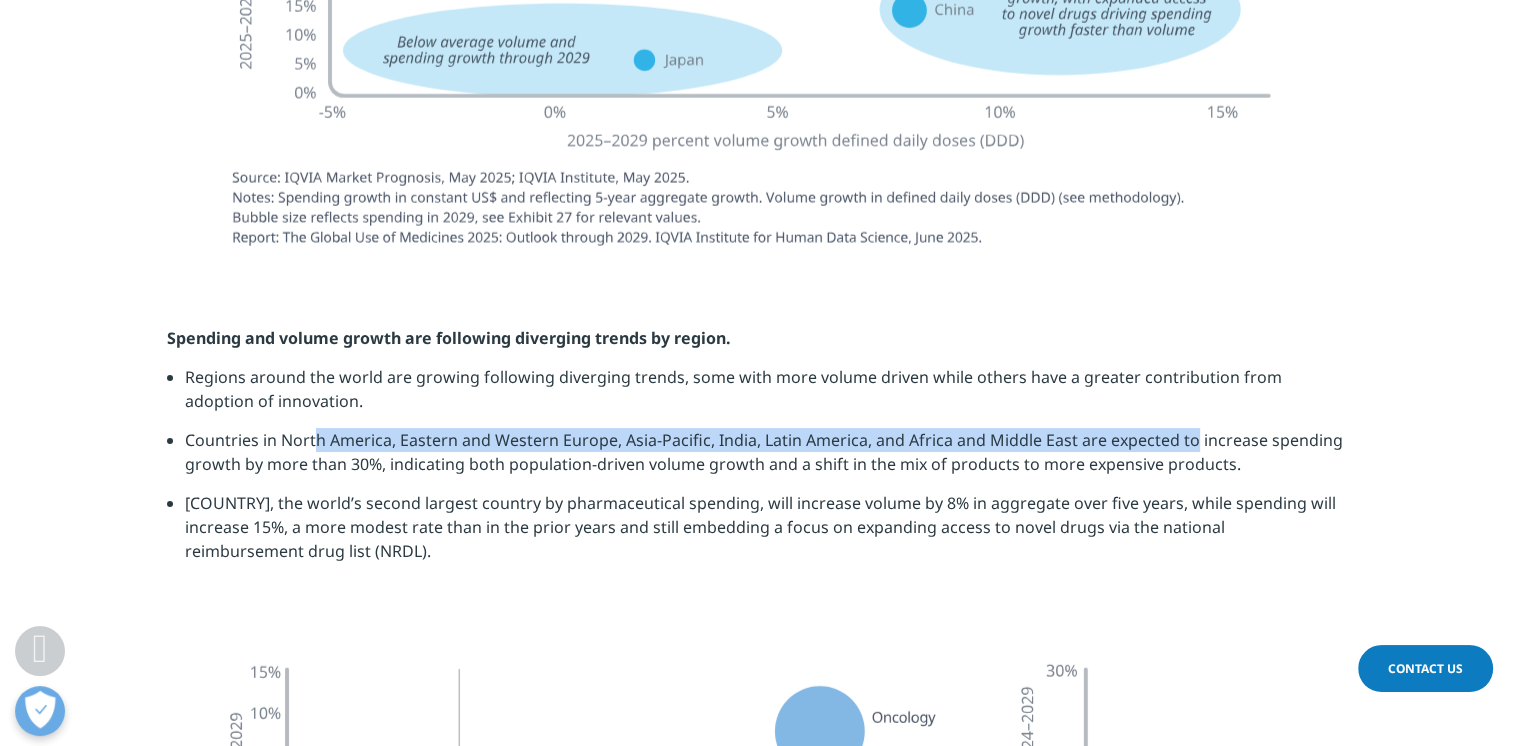 drag, startPoint x: 312, startPoint y: 443, endPoint x: 1191, endPoint y: 439, distance: 879.0091 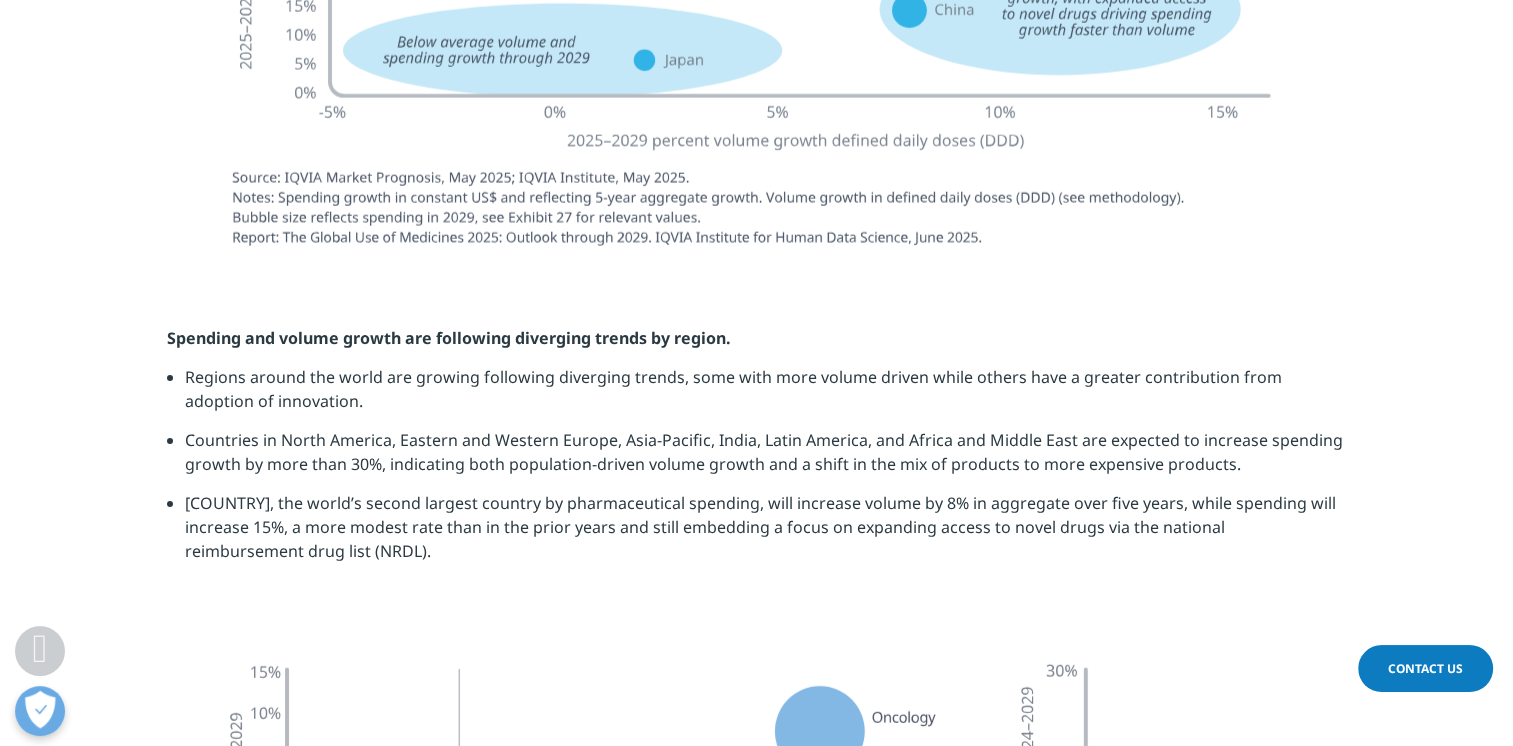 click on "Countries in North America, Eastern and Western Europe, Asia-Pacific, India, Latin America, and Africa and Middle East are expected to increase spending growth by more than 30%, indicating both population-driven volume growth and a shift in the mix of products to more expensive products." at bounding box center (766, 459) 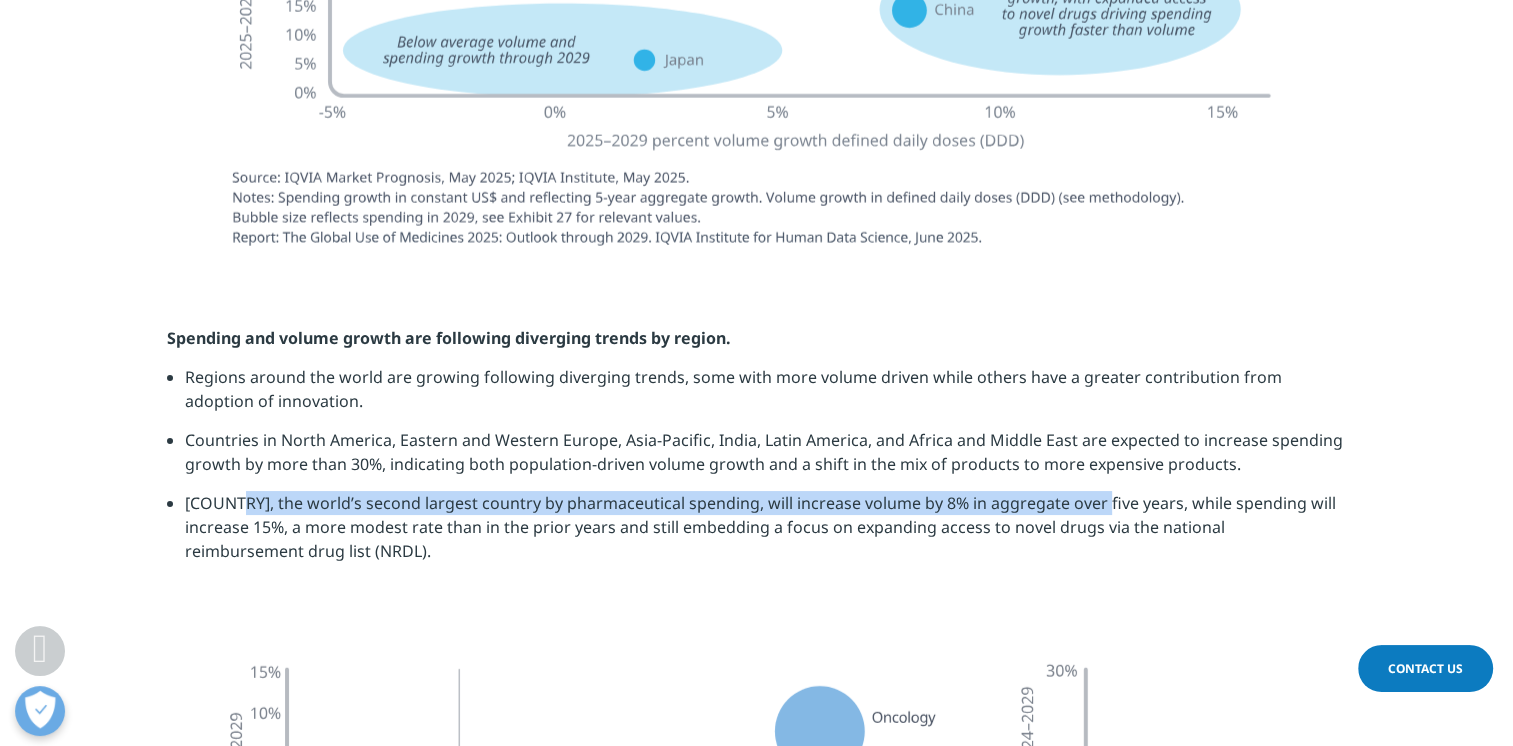 drag, startPoint x: 232, startPoint y: 506, endPoint x: 1088, endPoint y: 511, distance: 856.0146 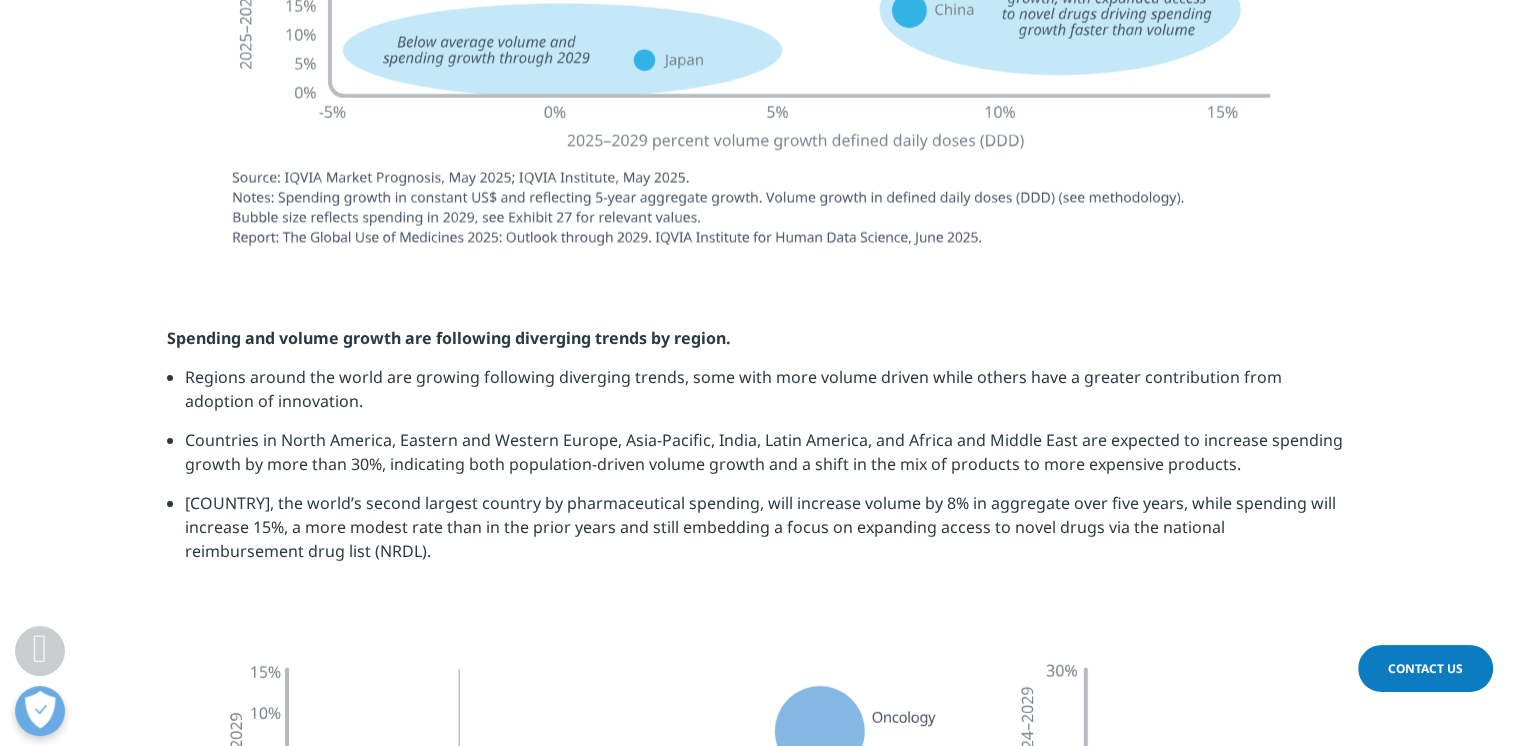 click on "China, the world’s second largest country by pharmaceutical spending, will increase volume by 8% in aggregate over five years, while spending will increase 15%, a more modest rate than in the prior years and still embedding a focus on expanding access to novel drugs via the national reimbursement drug list (NRDL)." at bounding box center [766, 534] 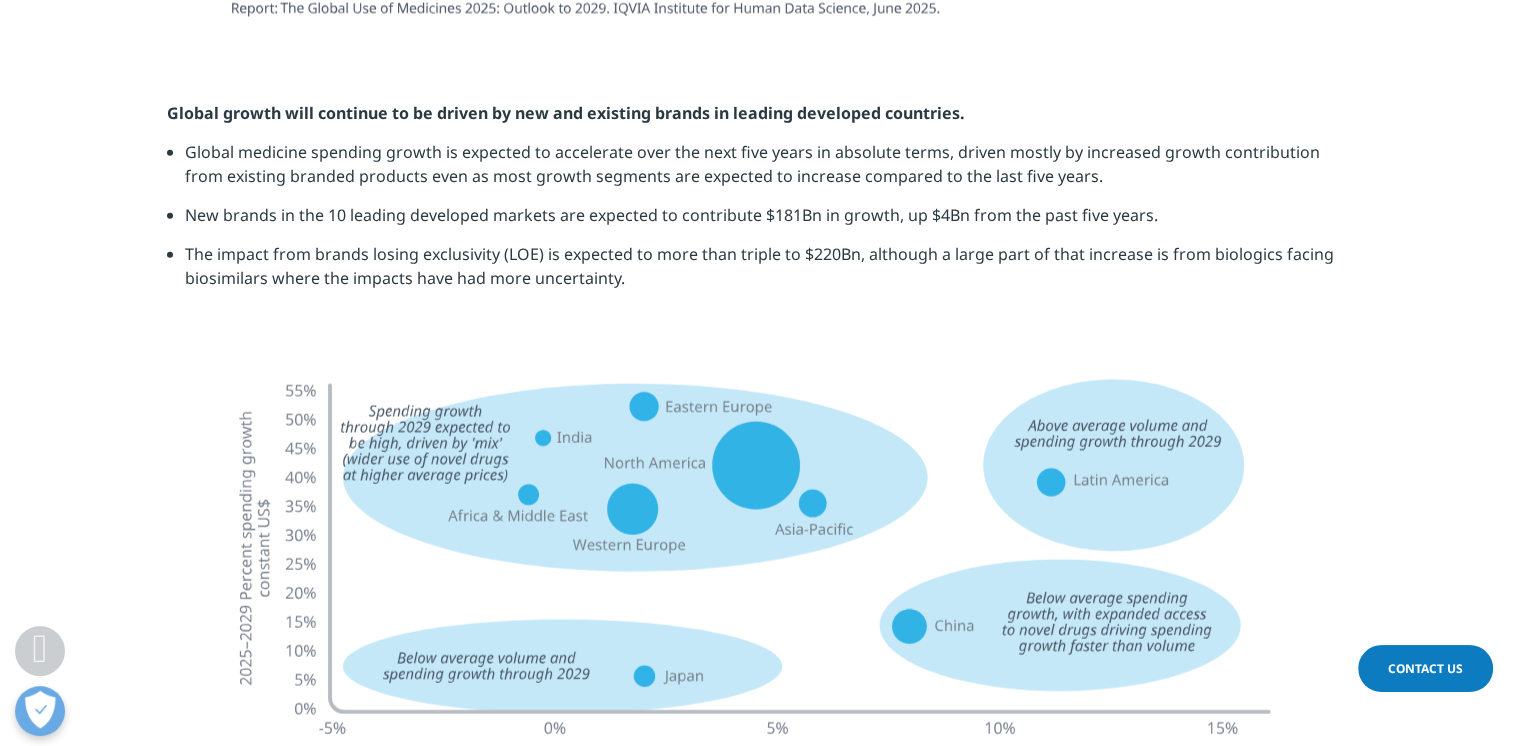 scroll, scrollTop: 4627, scrollLeft: 0, axis: vertical 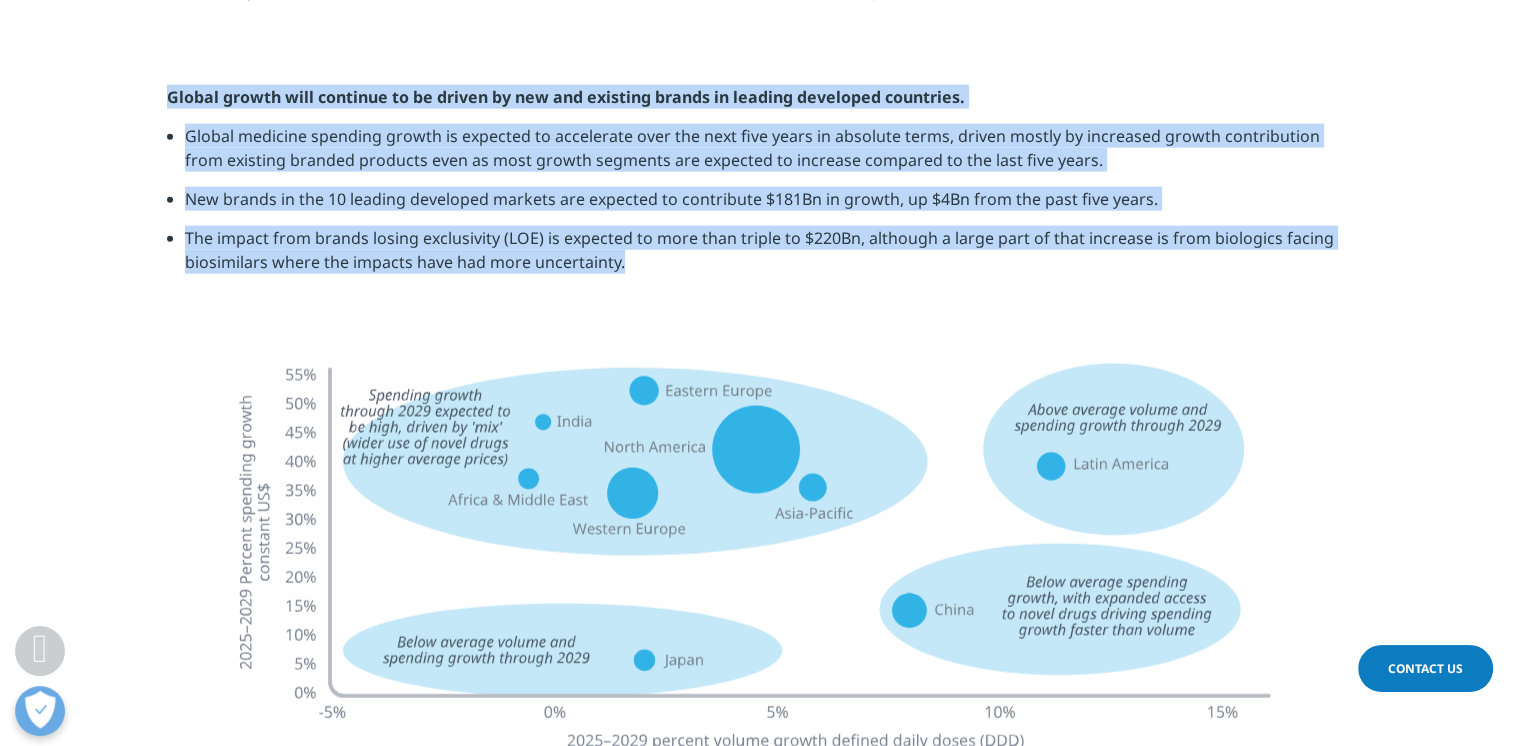 drag, startPoint x: 168, startPoint y: 94, endPoint x: 760, endPoint y: 267, distance: 616.7601 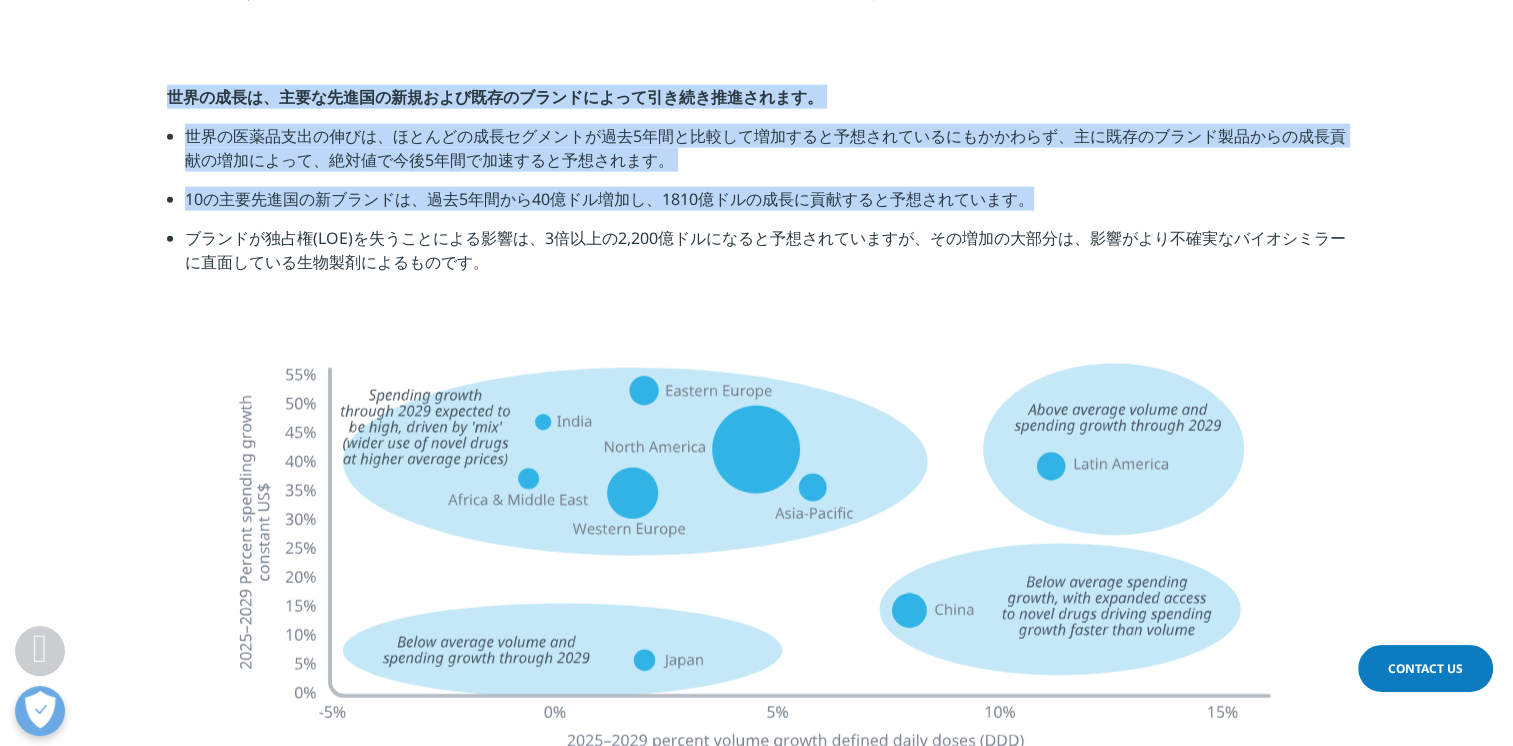 click on "世界の医薬品支出の伸びは、ほとんどの成長セグメントが過去5年間と比較して増加すると予想されているにもかかわらず、主に既存のブランド製品からの成長貢献の増加によって、絶対値で今後5年間で加速すると予想されます。" at bounding box center [766, 155] 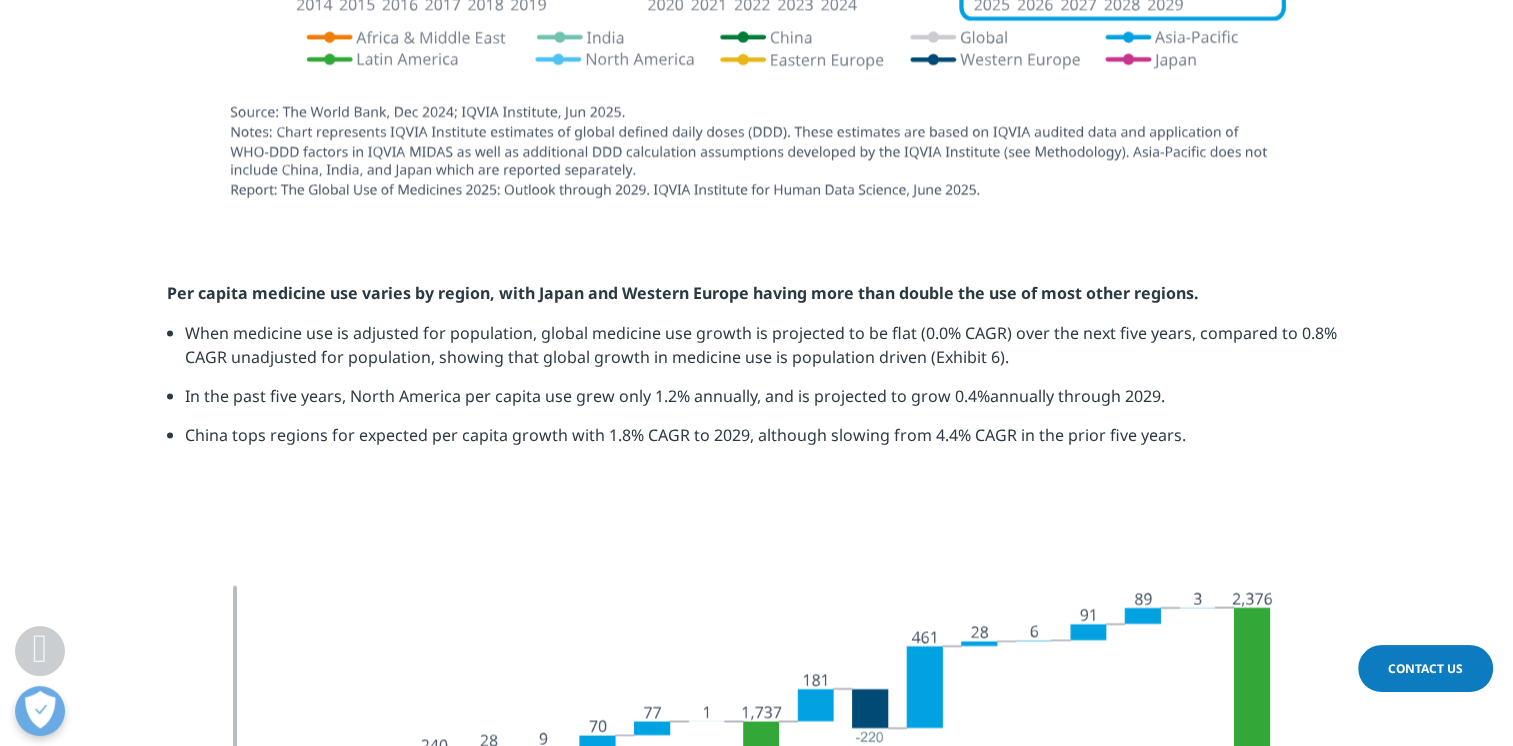 scroll, scrollTop: 3427, scrollLeft: 0, axis: vertical 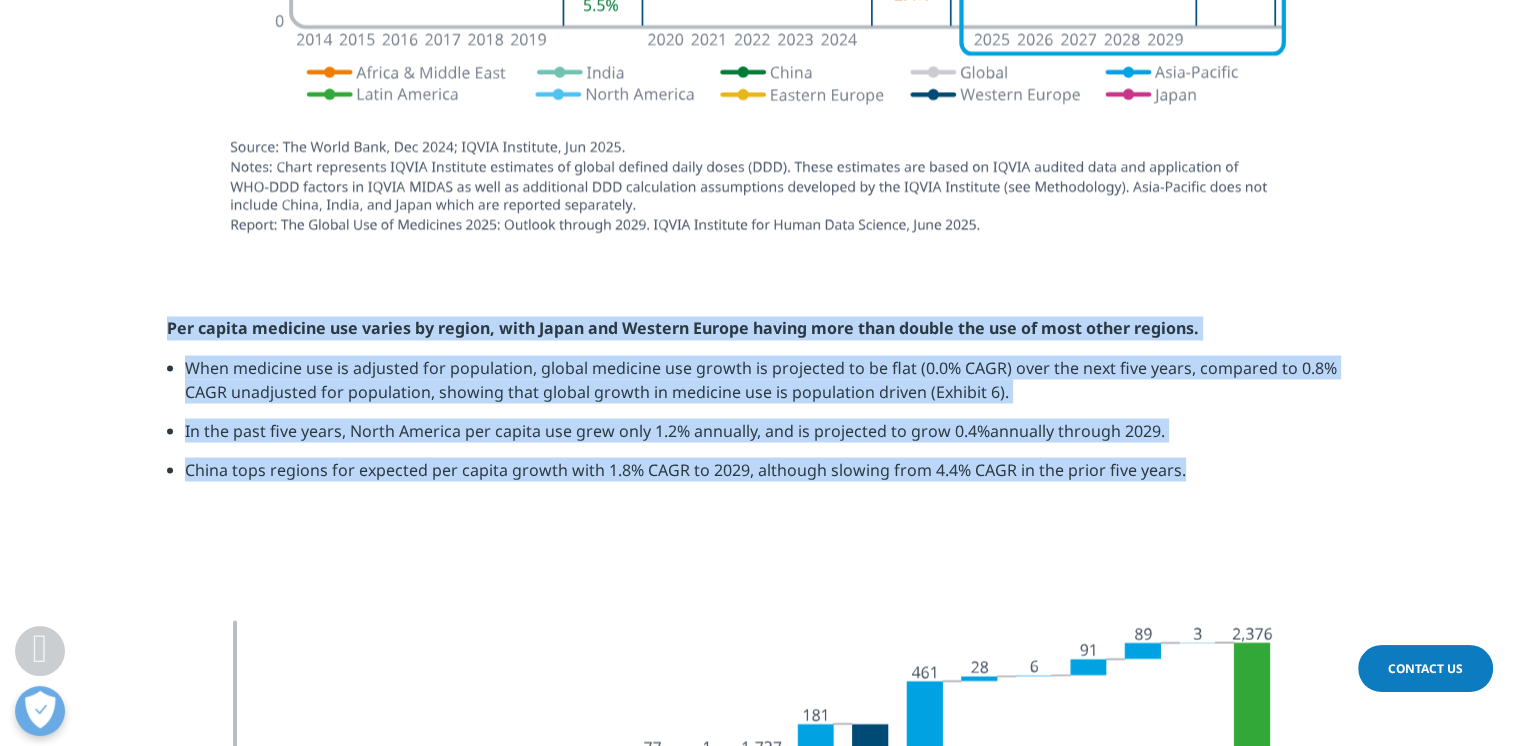 drag, startPoint x: 165, startPoint y: 330, endPoint x: 1404, endPoint y: 482, distance: 1248.2888 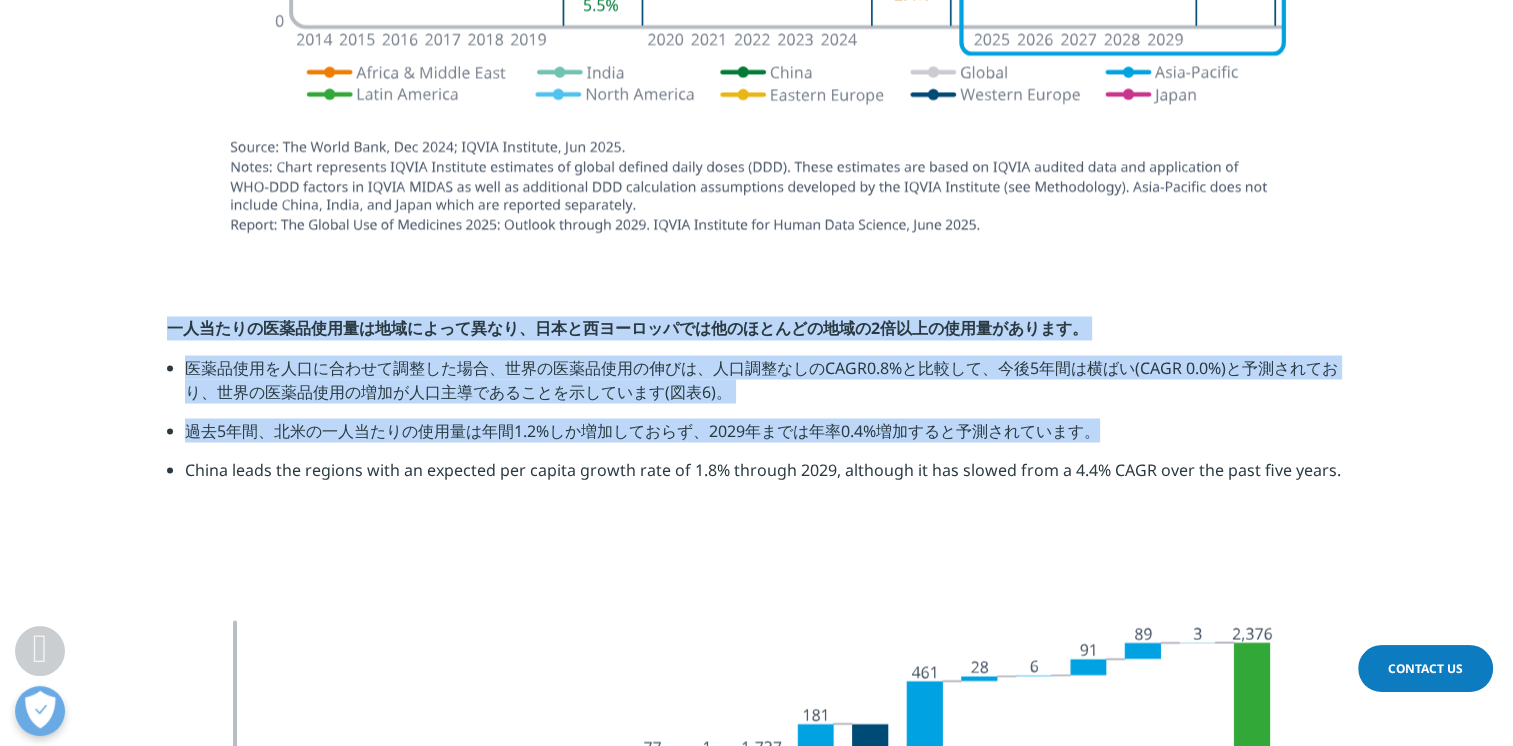 click on "一人当たりの医薬品使用量は地域によって異なり、日本と西ヨーロッパでは他のほとんどの地域の2倍以上の使用量があります。
医薬品使用を人口に合わせて調整した場合、世界の医薬品使用の伸びは、人口調整なしのCAGR0.8%と比較して、今後5年間は横ばい(CAGR 0.0%)と予測されており、世界の医薬品使用の増加が人口主導であることを示しています(図表6)。
過去5年間、北米の一人当たりの使用量は年間1.2%しか増加しておらず、2029年までは年率0.4%増加すると予測されています。
中国は、過去5年間の4.4%のCAGRから鈍化しているものの、2029年までの予想される一人当たりの成長率で1.8%の地域をトップにしています。" at bounding box center [756, 425] 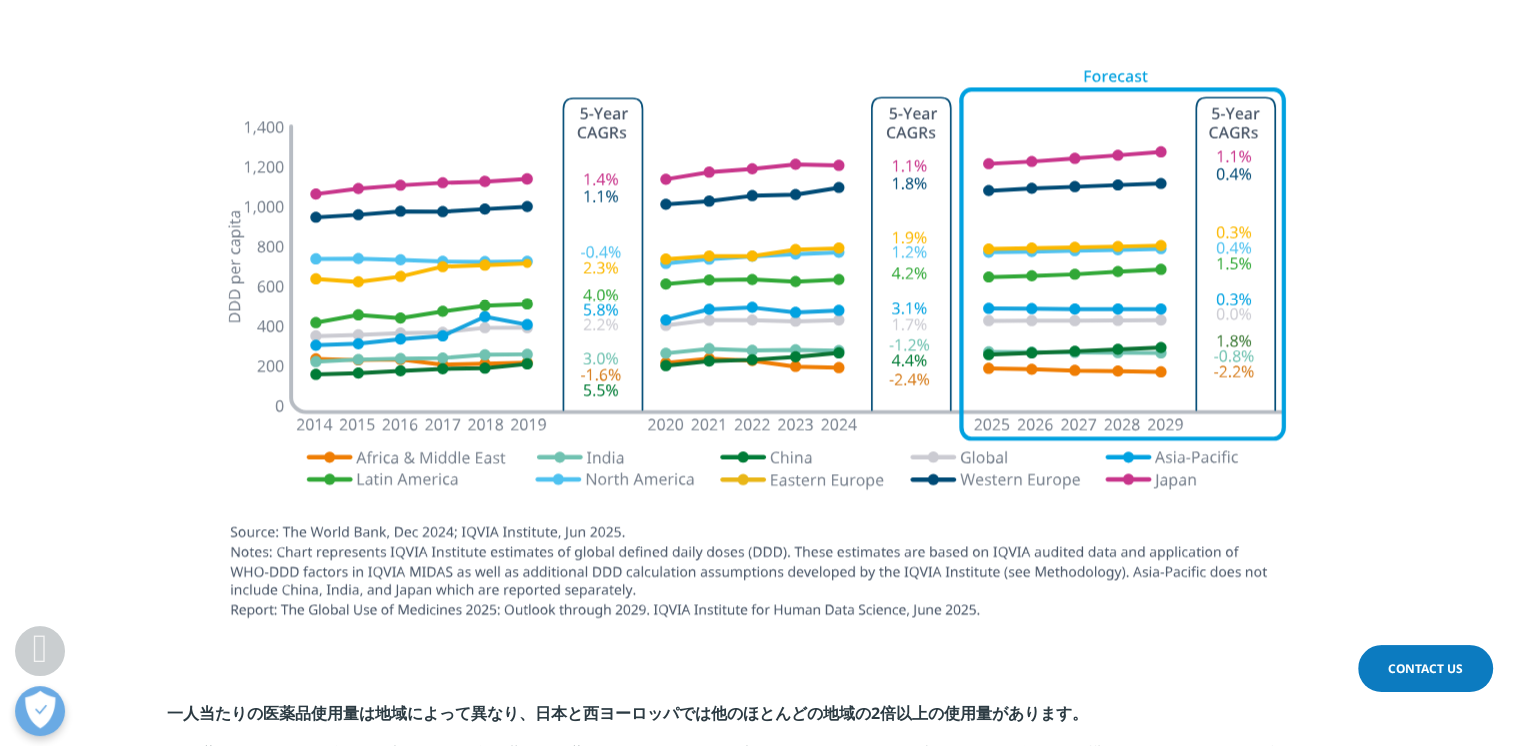 scroll, scrollTop: 3027, scrollLeft: 0, axis: vertical 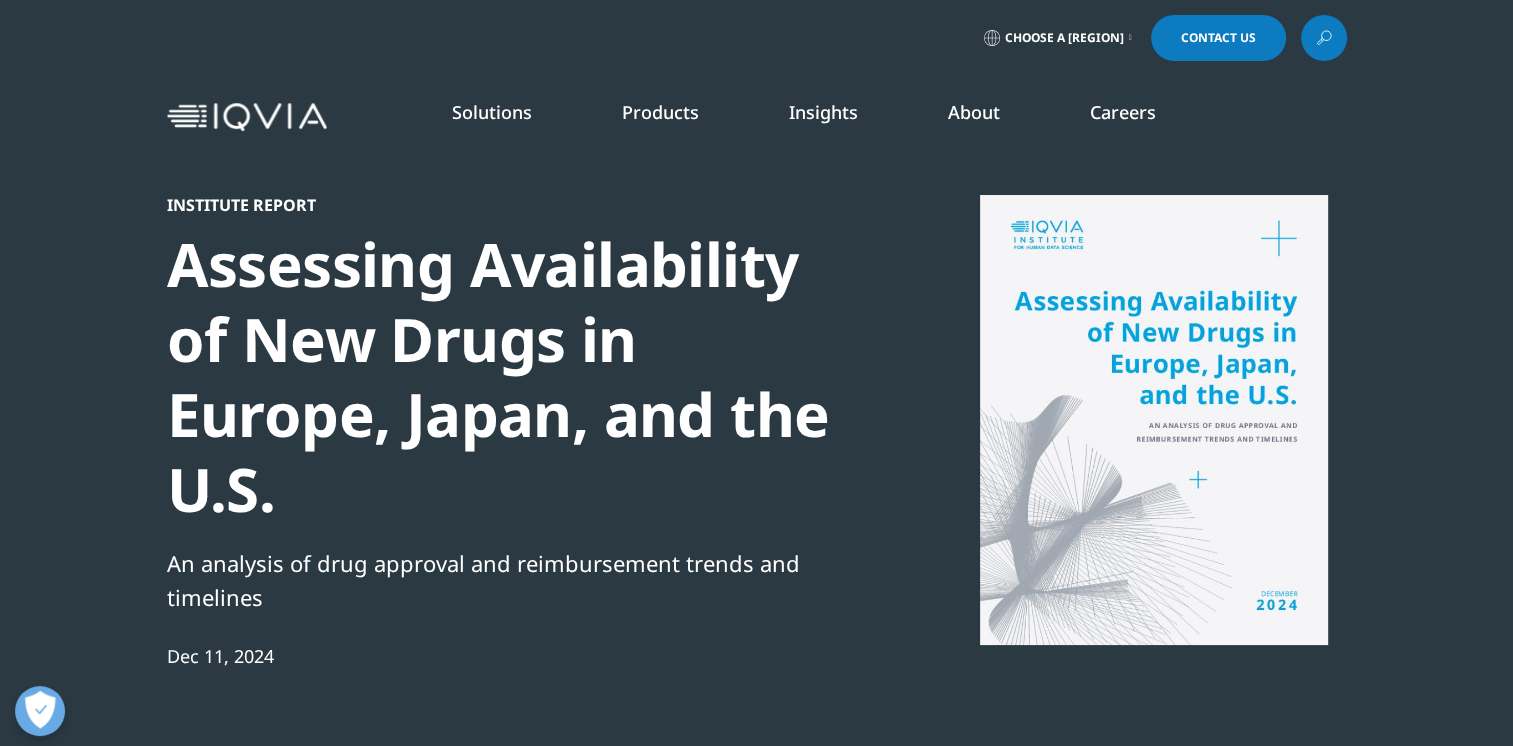 click at bounding box center (1154, 420) 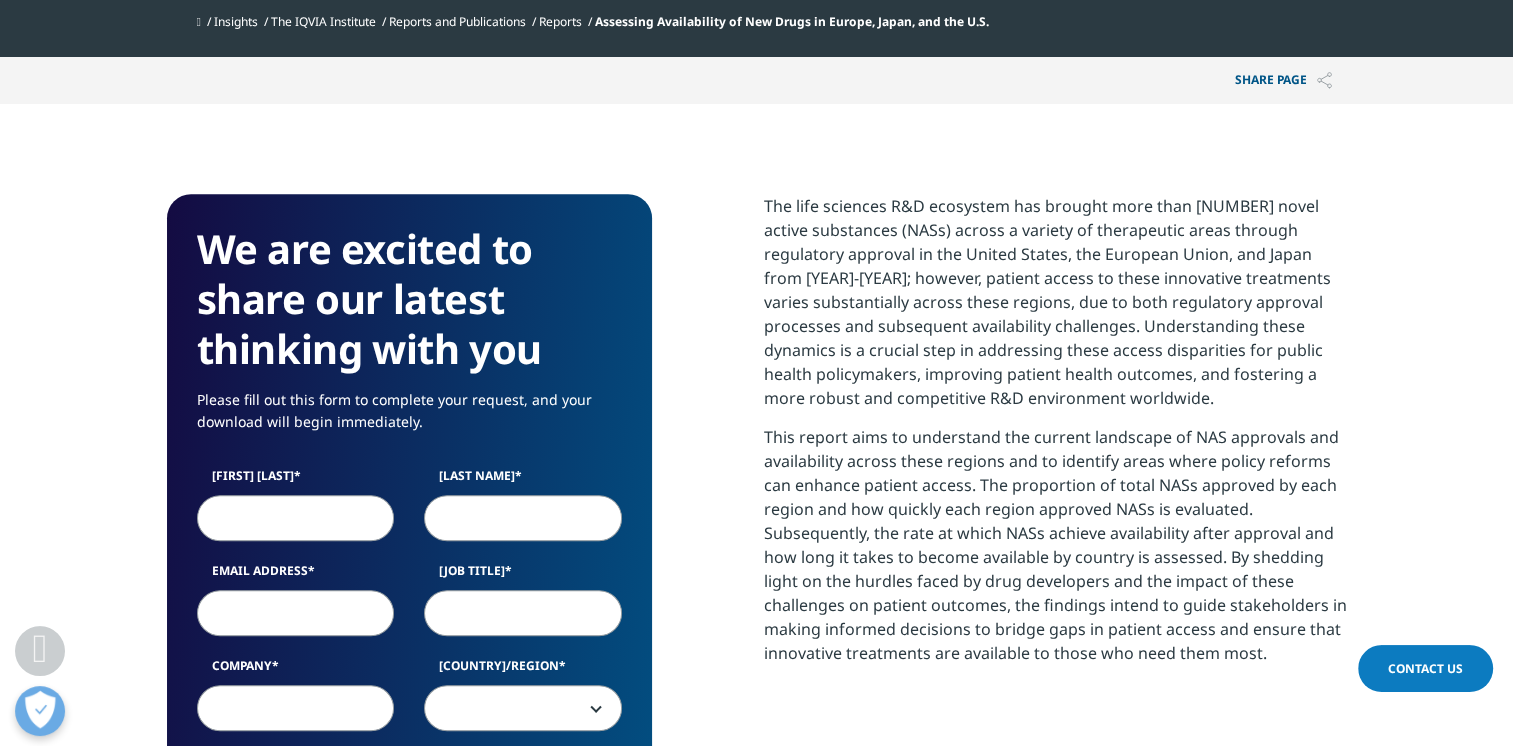 scroll, scrollTop: 900, scrollLeft: 0, axis: vertical 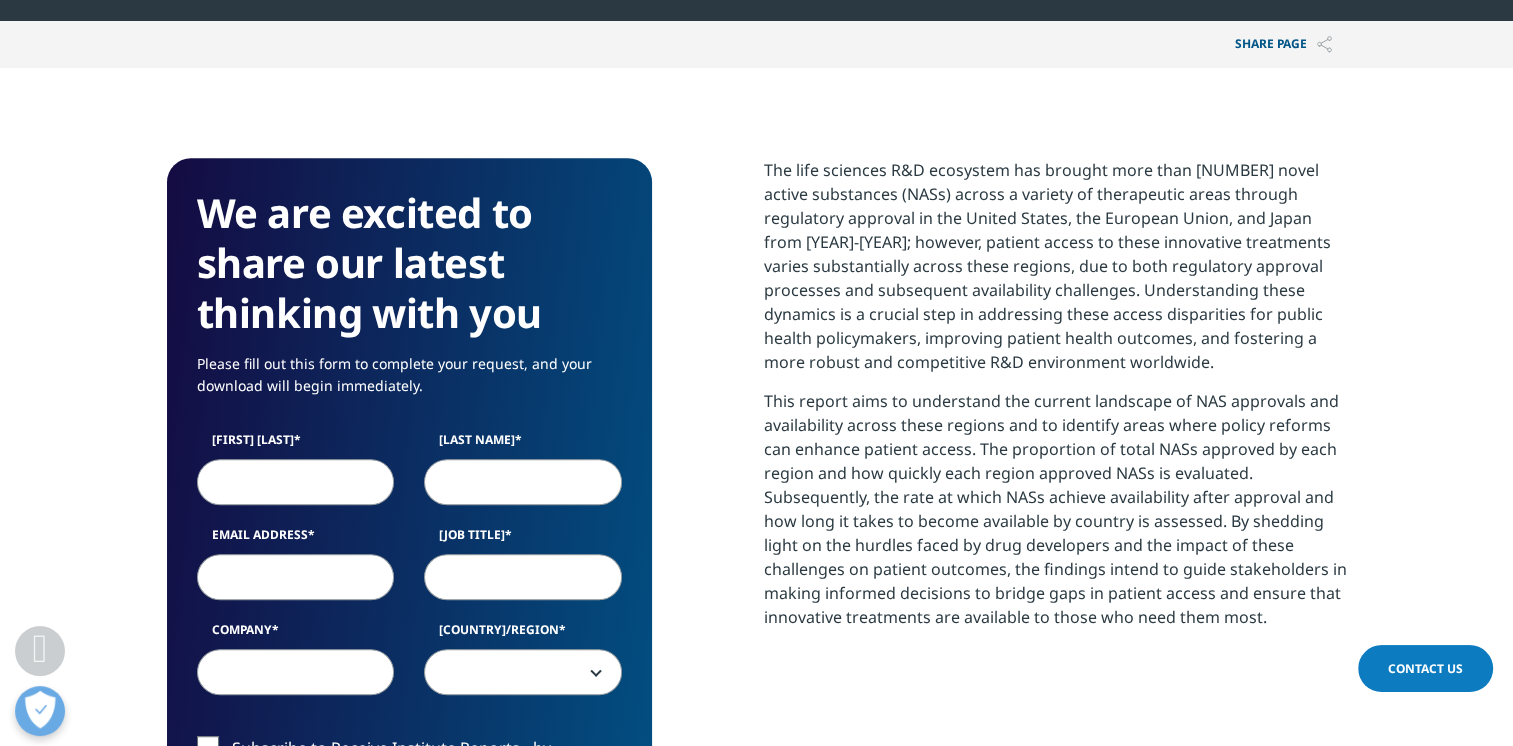drag, startPoint x: 766, startPoint y: 170, endPoint x: 1276, endPoint y: 625, distance: 683.46545 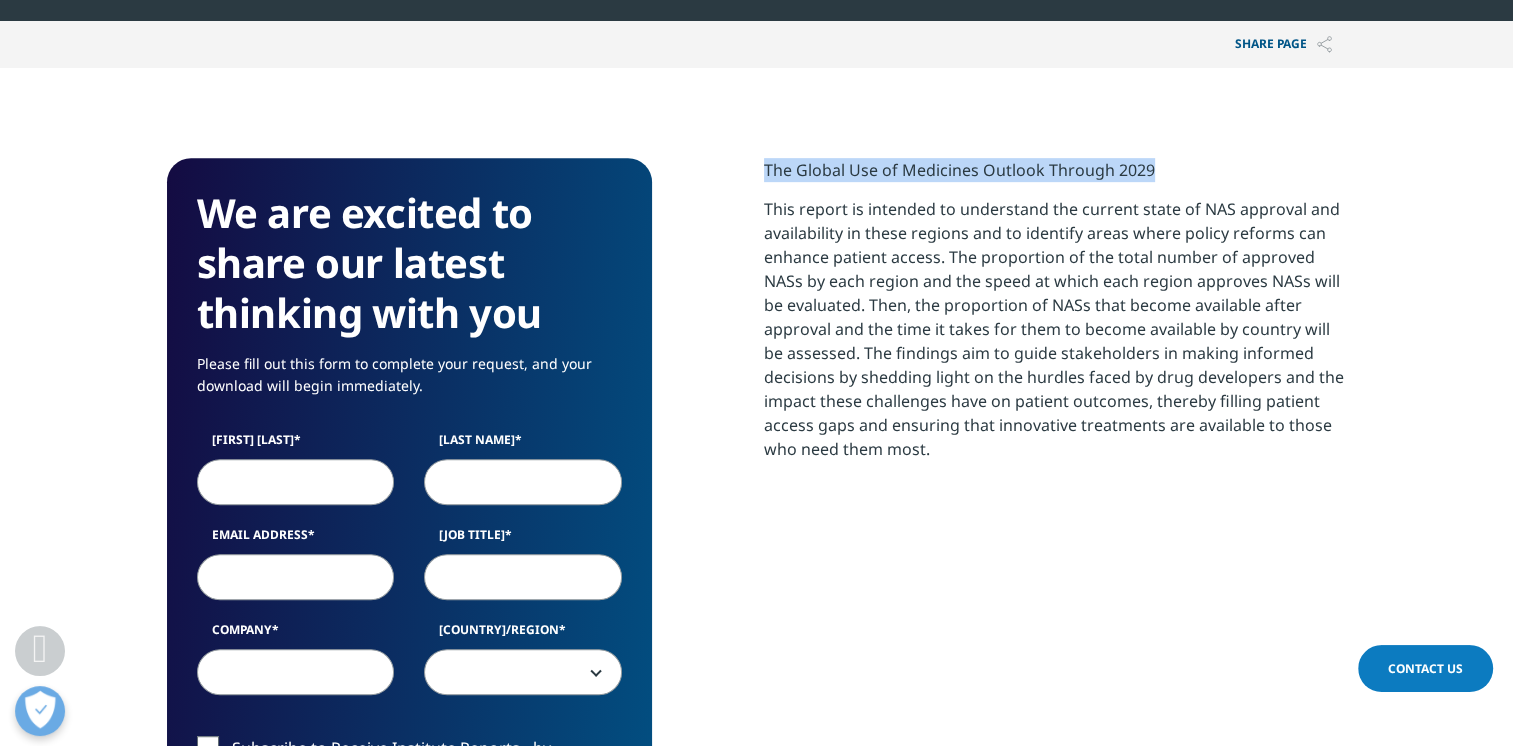 click on "ライフサイエンスの研究開発エコシステムは、2014年から2022年にかけて、米国、欧州連合、日本での規制当局の承認を通じて、さまざまな治療分野にわたって500以上の新規活性物質(NAS)をもたらしました。ただし、これらの革新的な治療法への患者のアクセスは、規制当局の承認プロセスとその後の入手可能性の課題の両方により、これらの地域によって大きく異なります。これらのダイナミクスを理解することは、公衆衛生政策立案者にとってこれらのアクセス格差に対処し、患者の健康転帰を改善し、世界中でより堅牢で競争力のある研究開発環境を促進する上で重要なステップです。" at bounding box center [1055, 342] 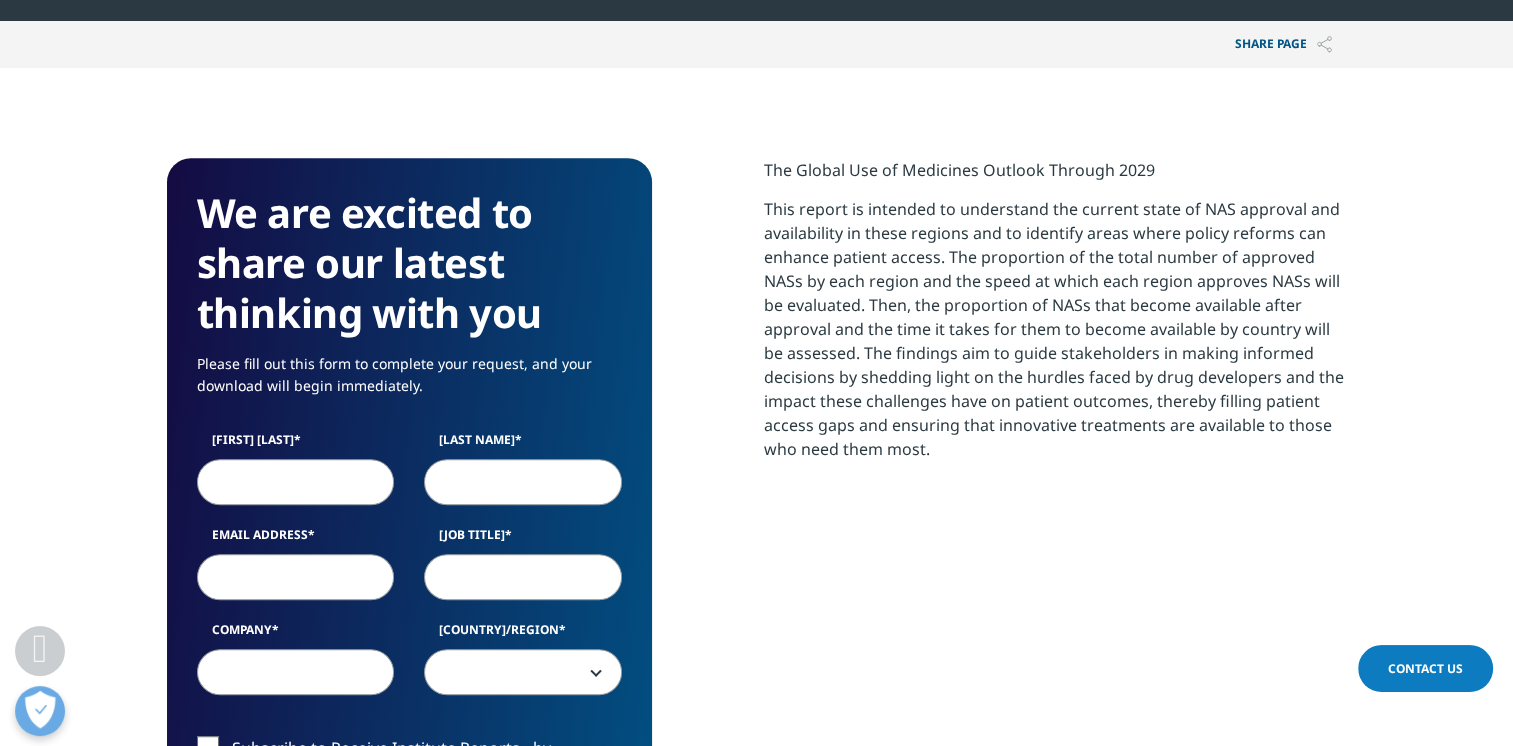 click on "We are excited to share our latest thinking with you
Please fill out this form to complete your request, and your download will begin immediately.
First Name
Last Name
Email Address
Job Title
Company
Country/Region
United States
Canada
United Kingdom
Afghanistan
Albania
Algeria
American Samoa
Andorra
Angola
Anguilla
Antarctica
Antigua and Barbuda
Argentina
Armenia
Aruba
Australia
Austria
Azerbaijan
Bahamas
Bahrain
Bangladesh
Barbados
Belarus
Belgium
Belize
Benin
Bermuda
Bhutan
Bolivia
Bosnia and Herzegovenia
Botswana
Bouvet Island Chad" at bounding box center (756, 710) 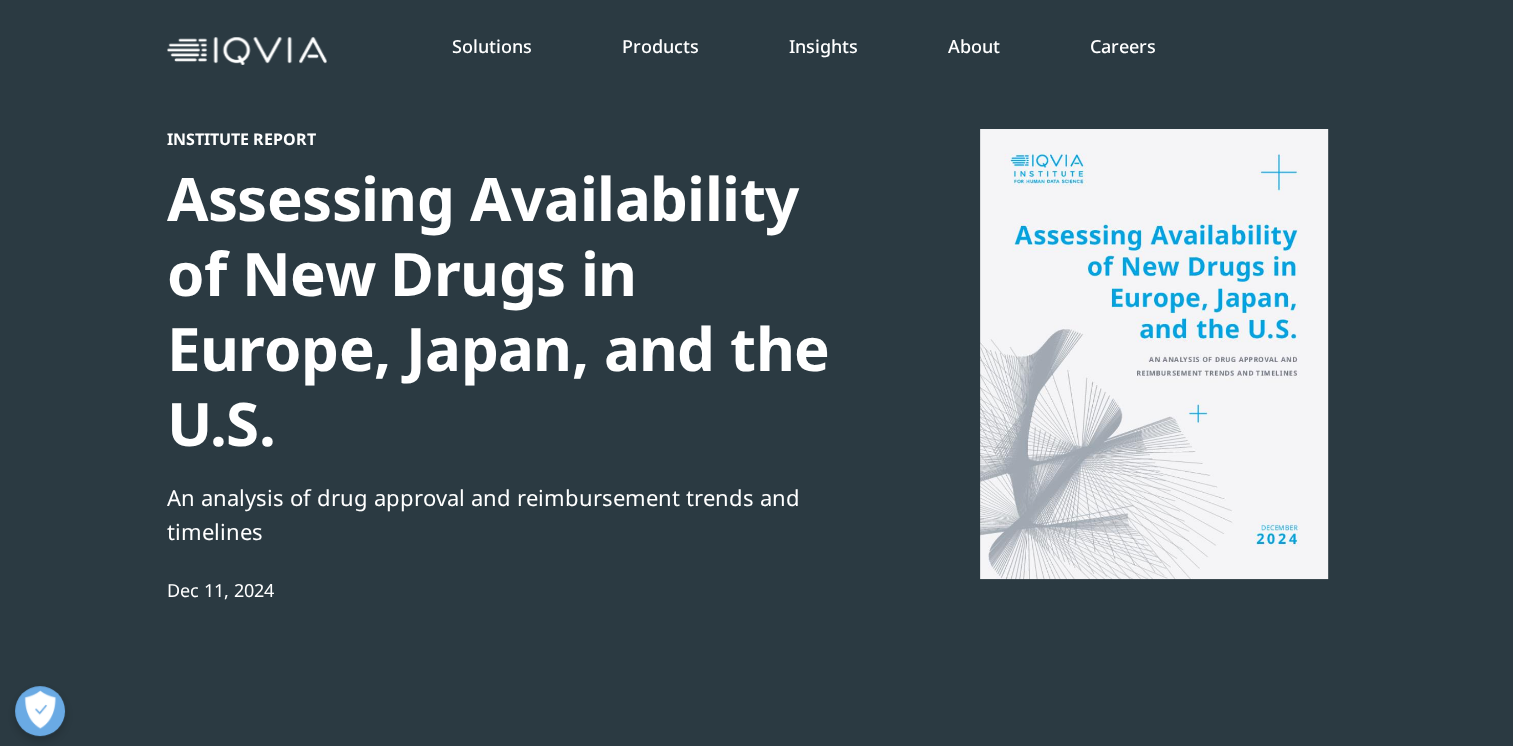 scroll, scrollTop: 0, scrollLeft: 0, axis: both 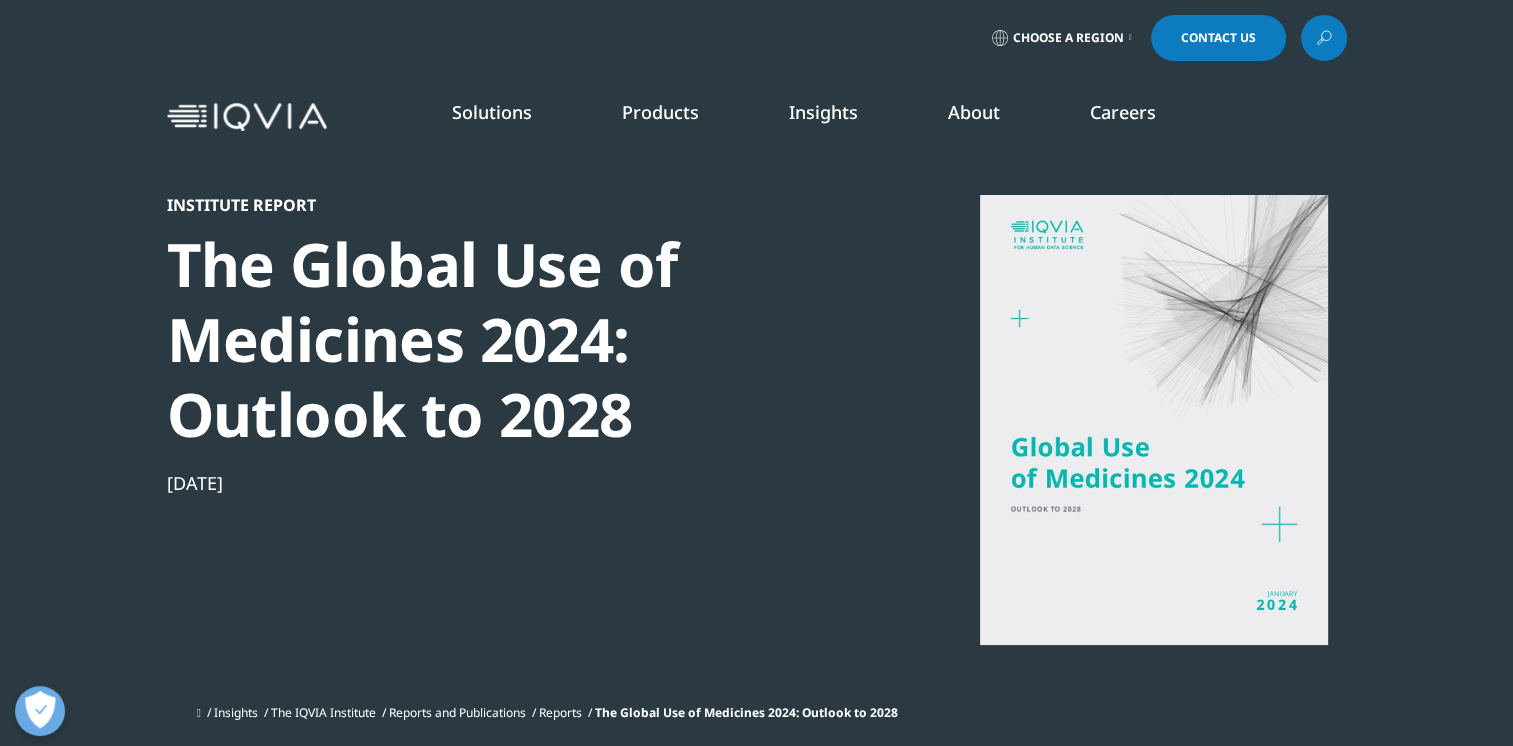 click at bounding box center [1154, 420] 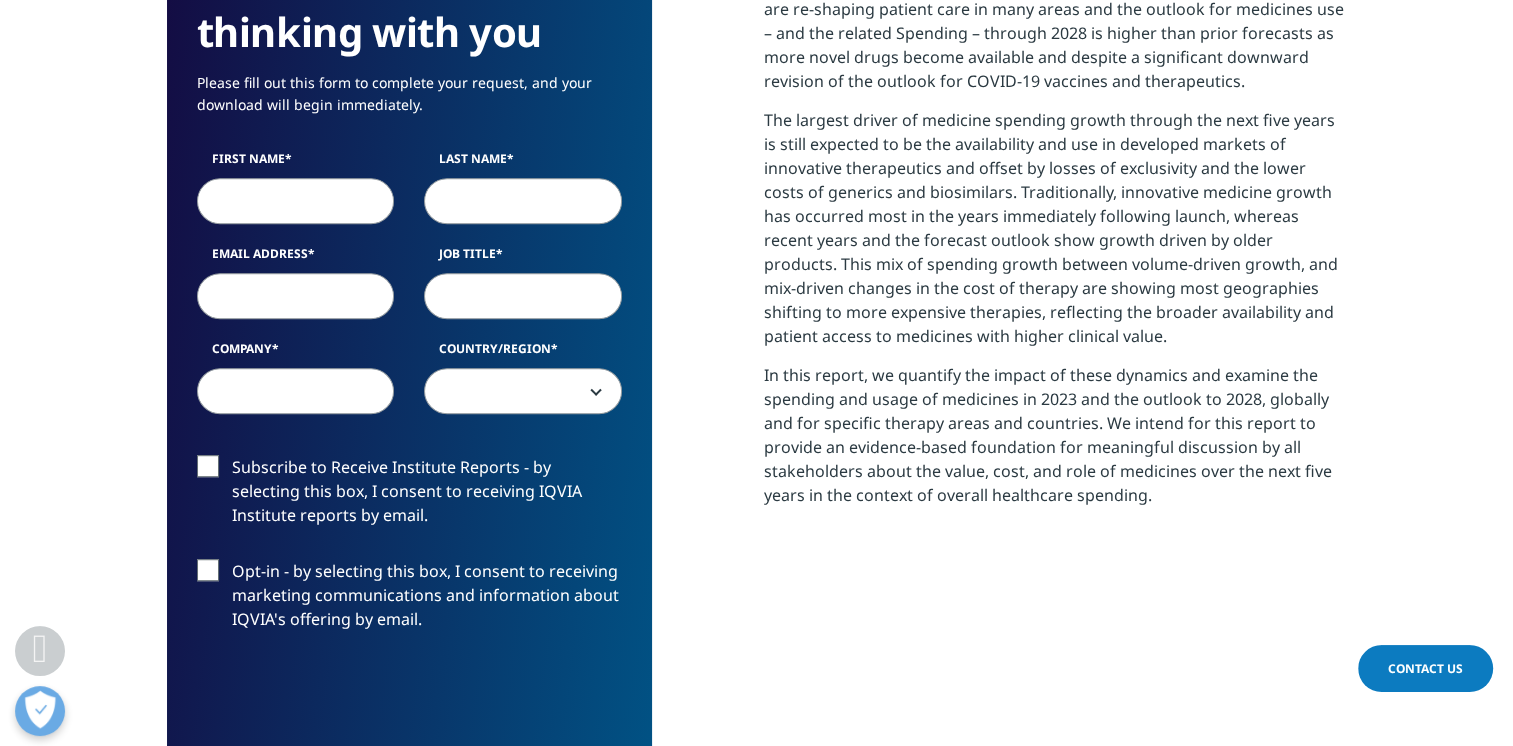 scroll, scrollTop: 800, scrollLeft: 0, axis: vertical 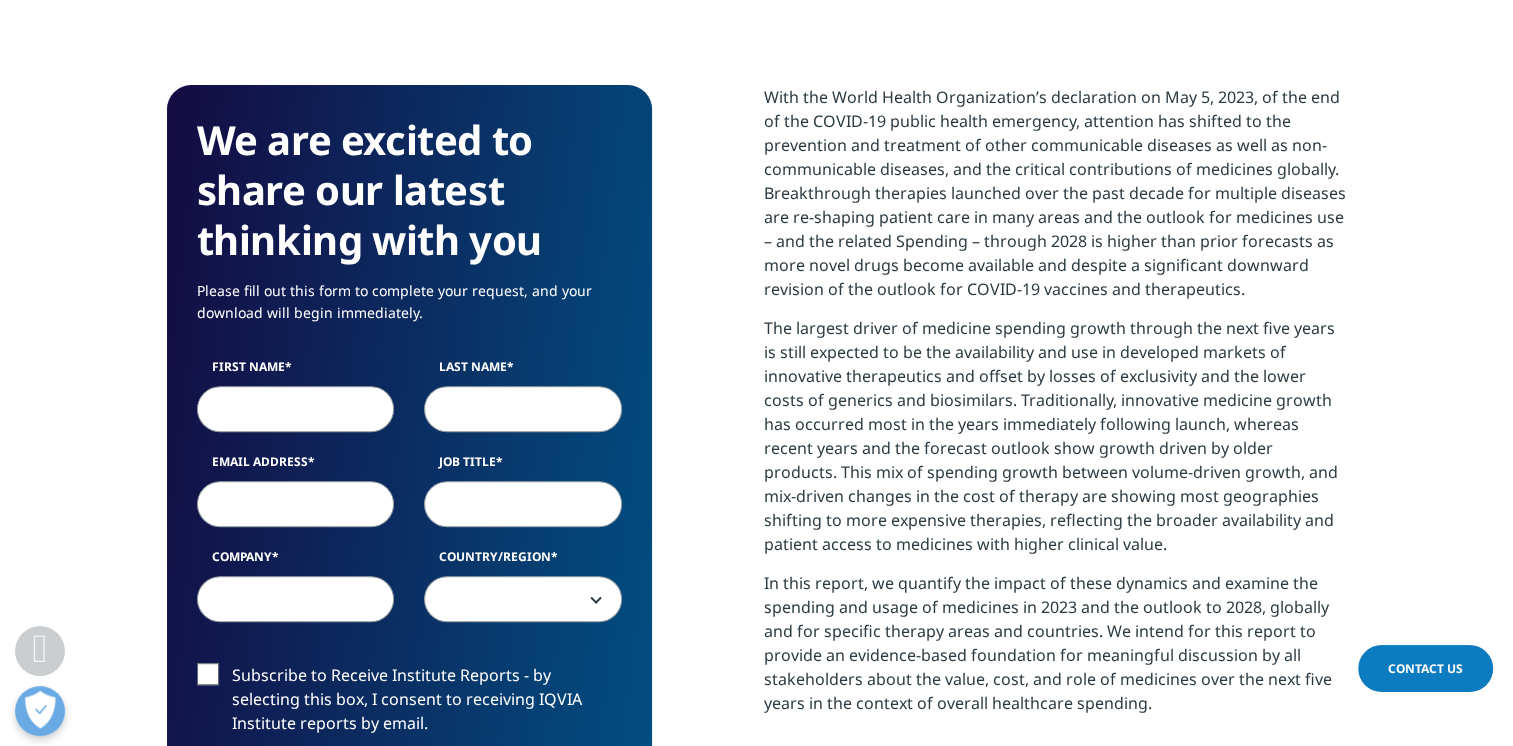 click on "First Name" at bounding box center (296, 409) 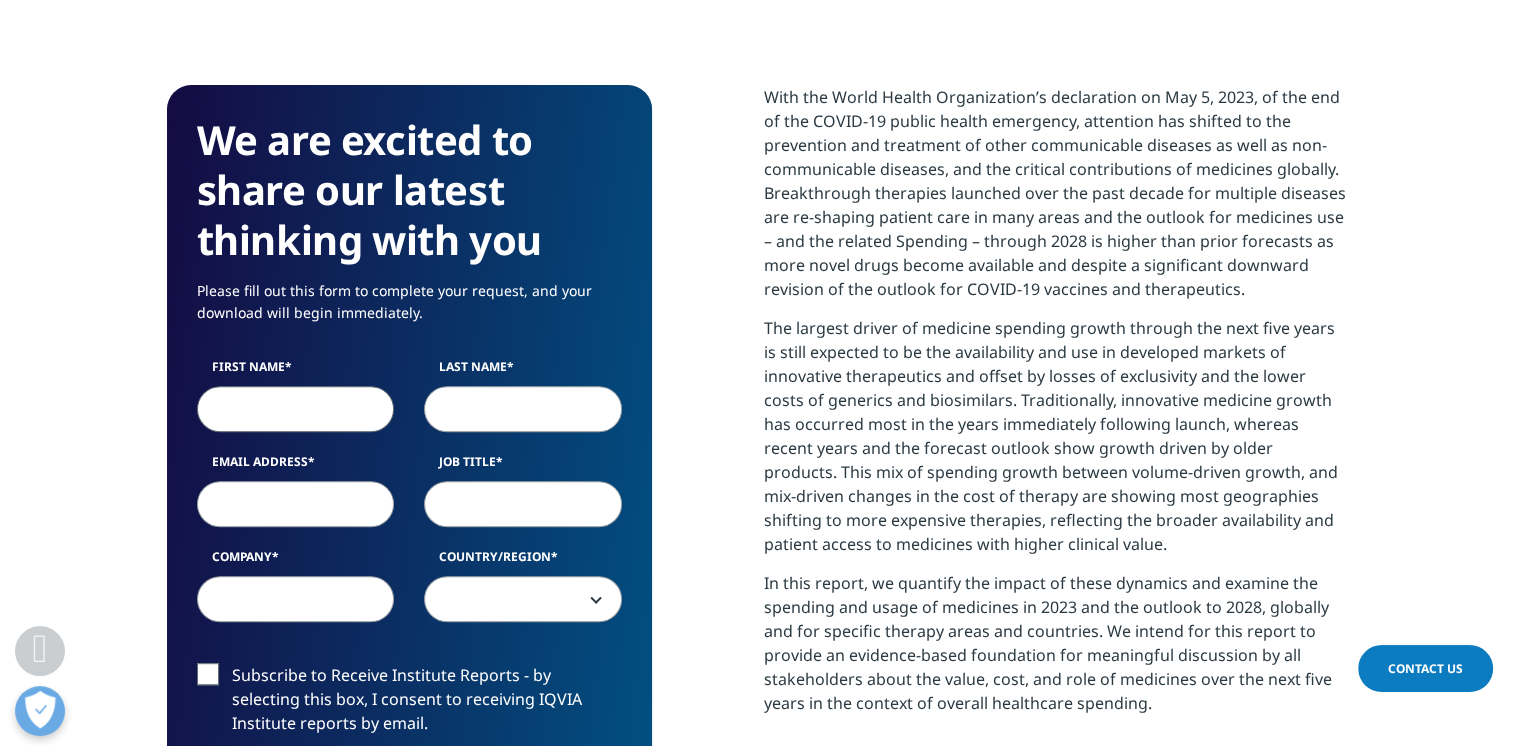 type on "[NAME]" 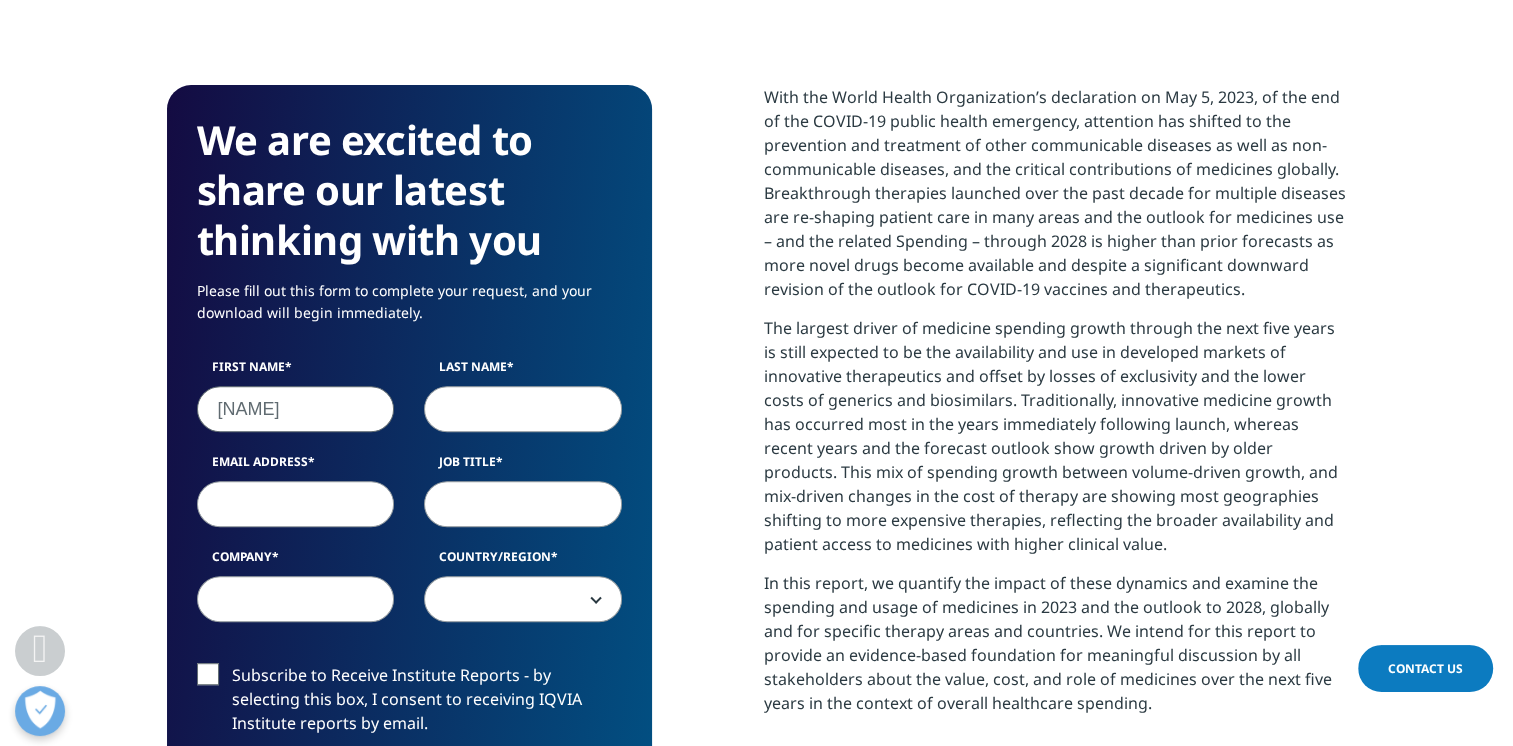 type on "[LAST]" 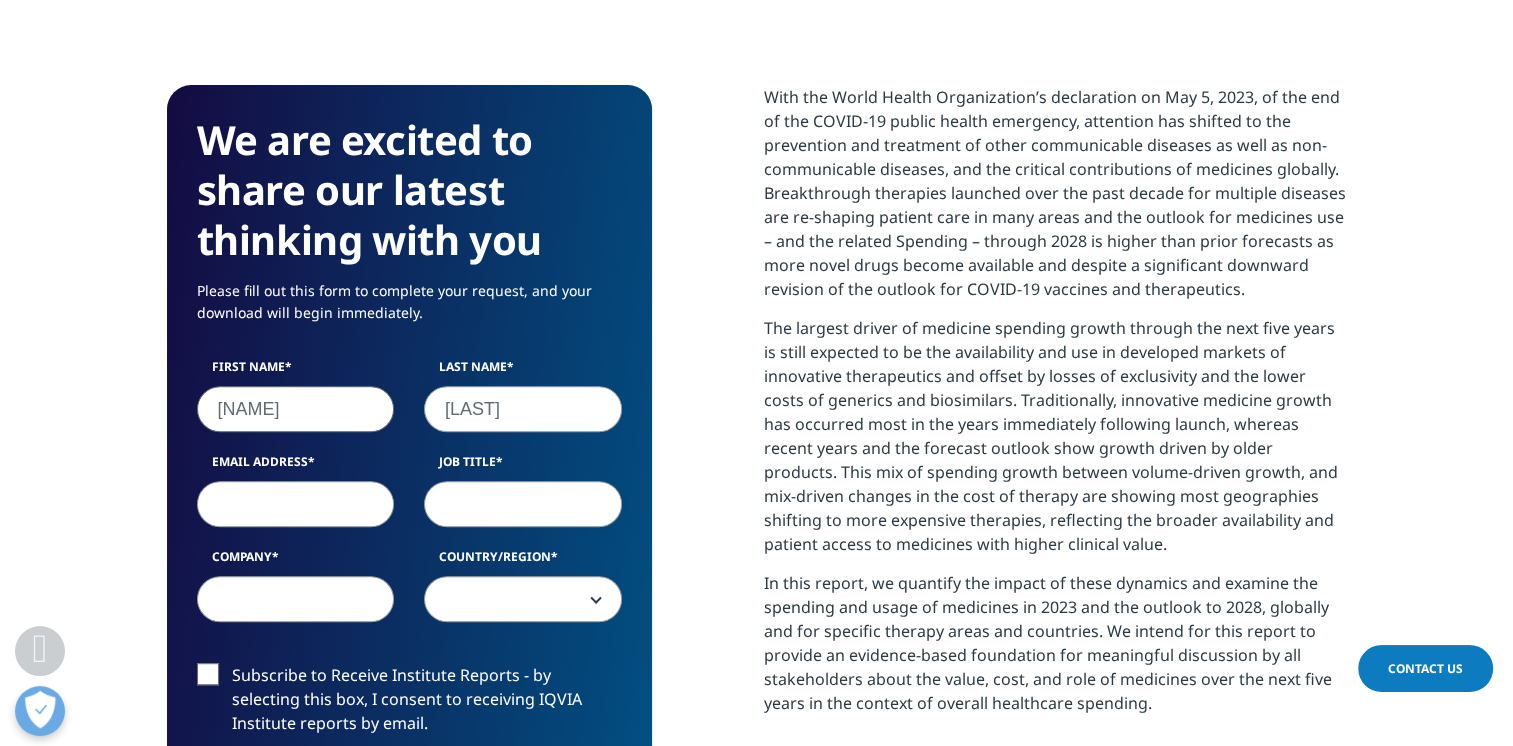 type on "[EMAIL]" 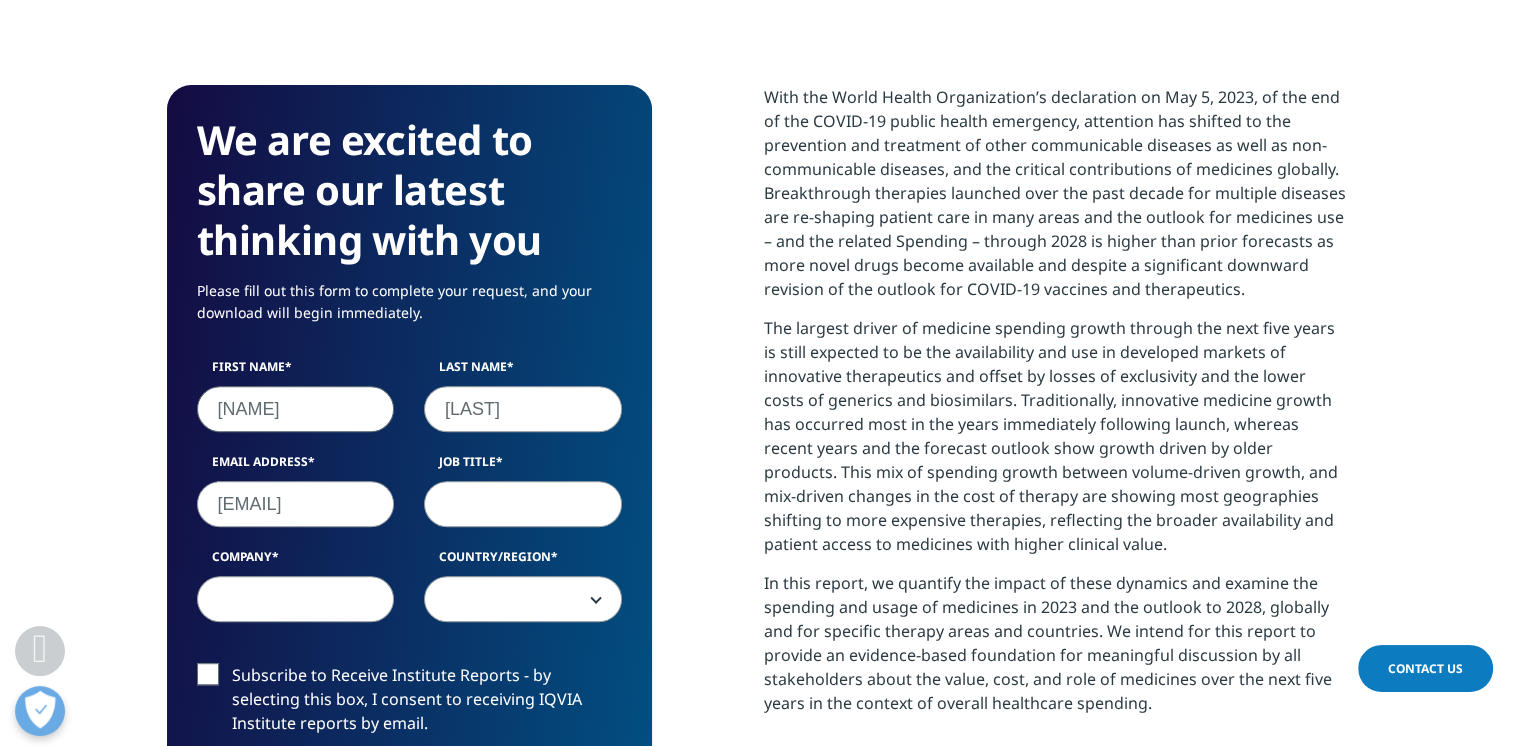 type on "[JOB TITLE]" 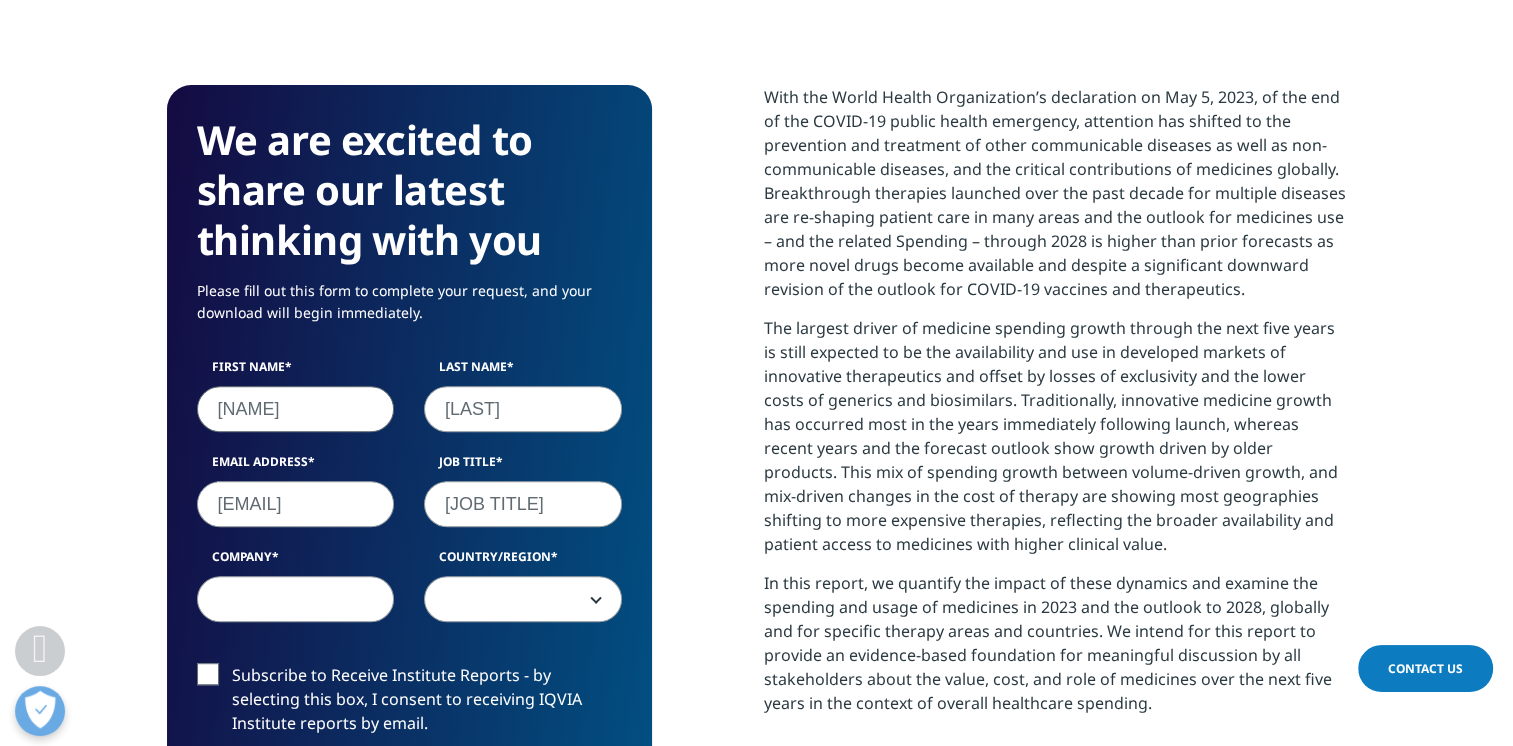 type on "A2 Healthcare Corporation" 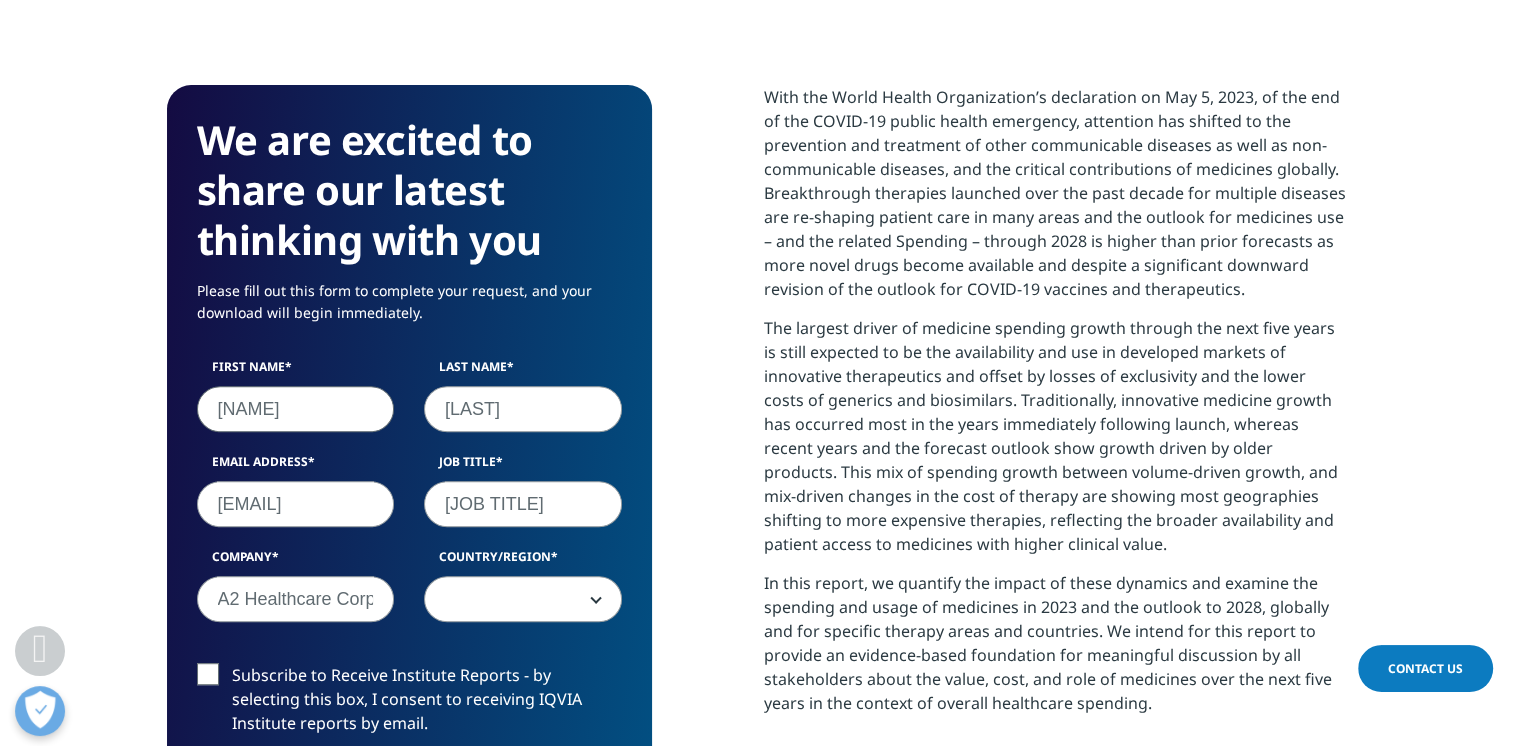 select on "Japan" 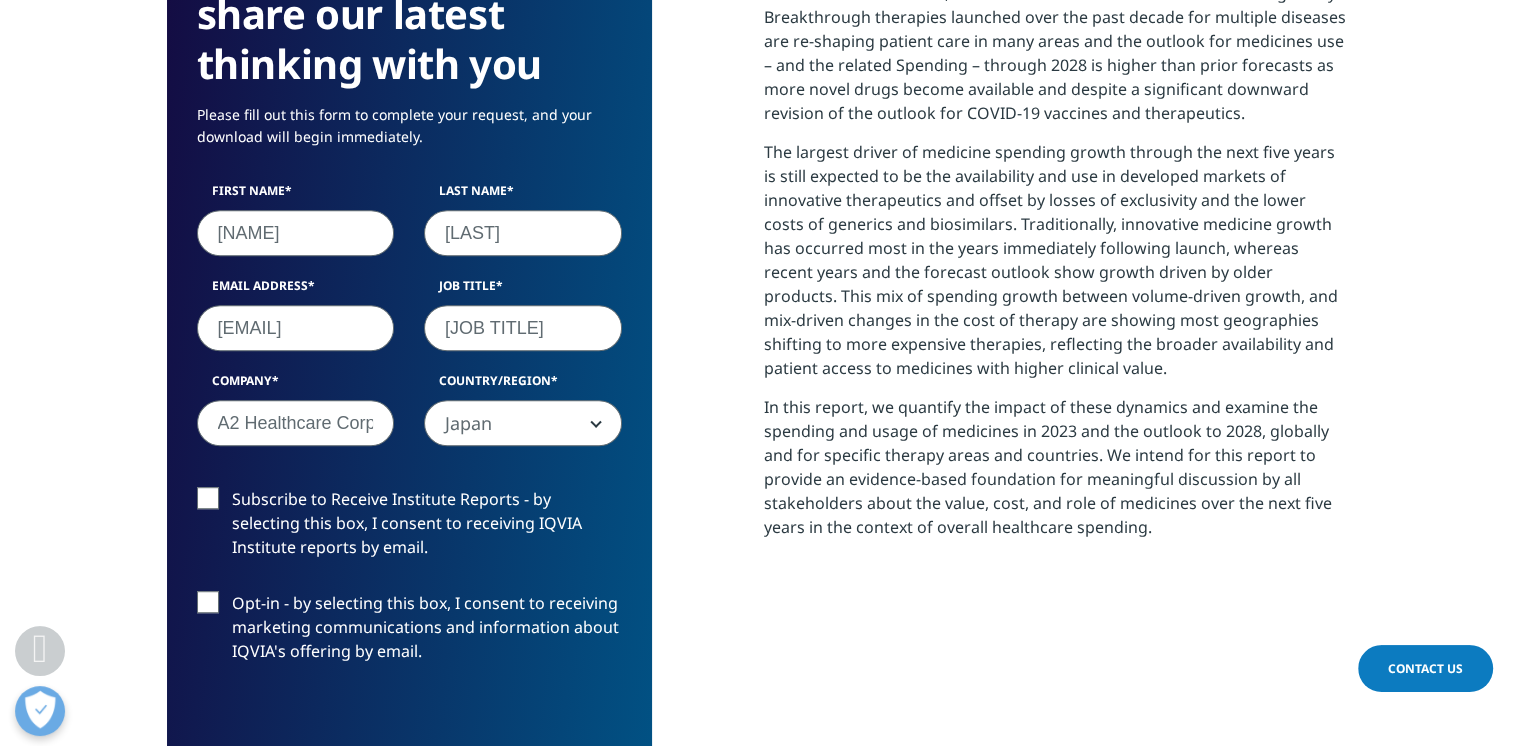 scroll, scrollTop: 1000, scrollLeft: 0, axis: vertical 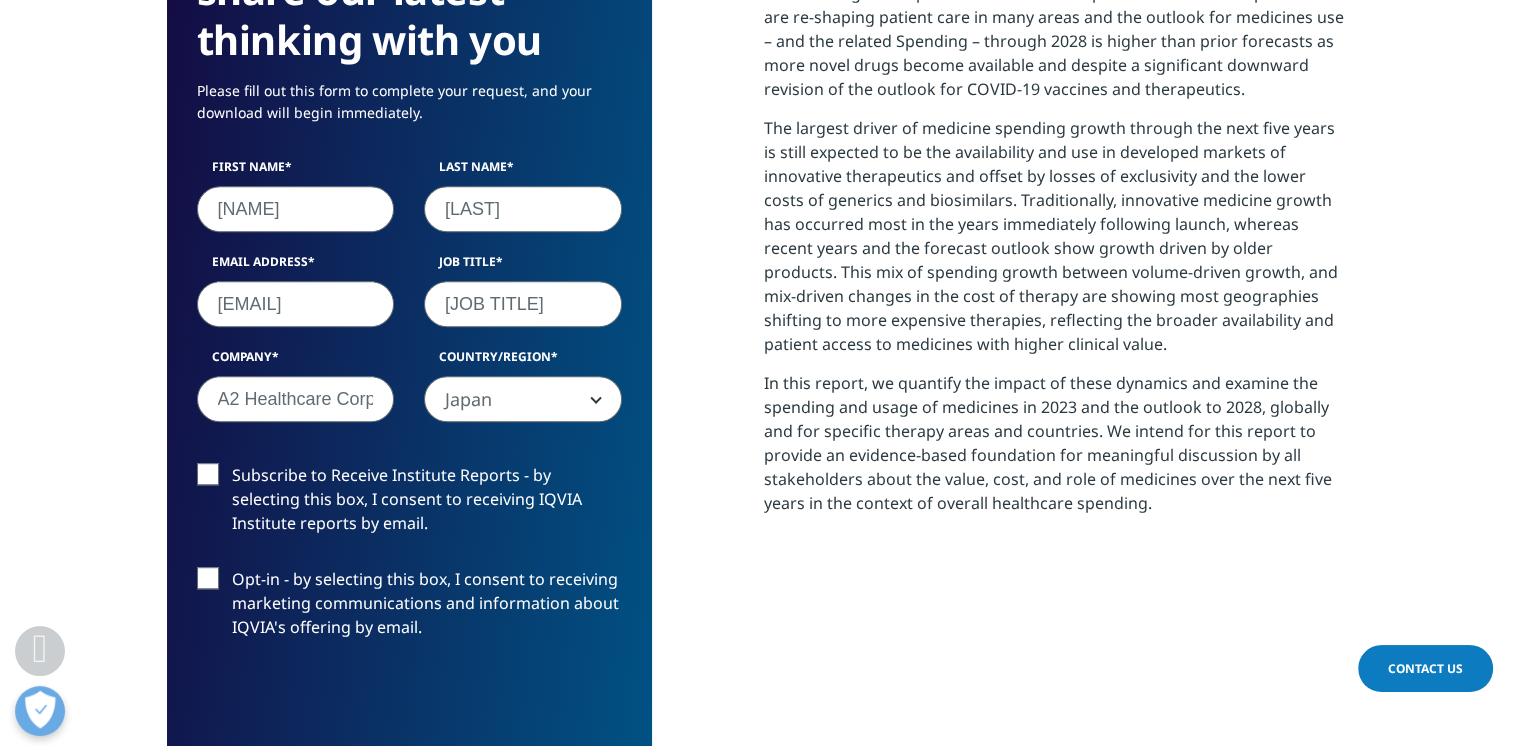 click on "Japan" at bounding box center [523, 400] 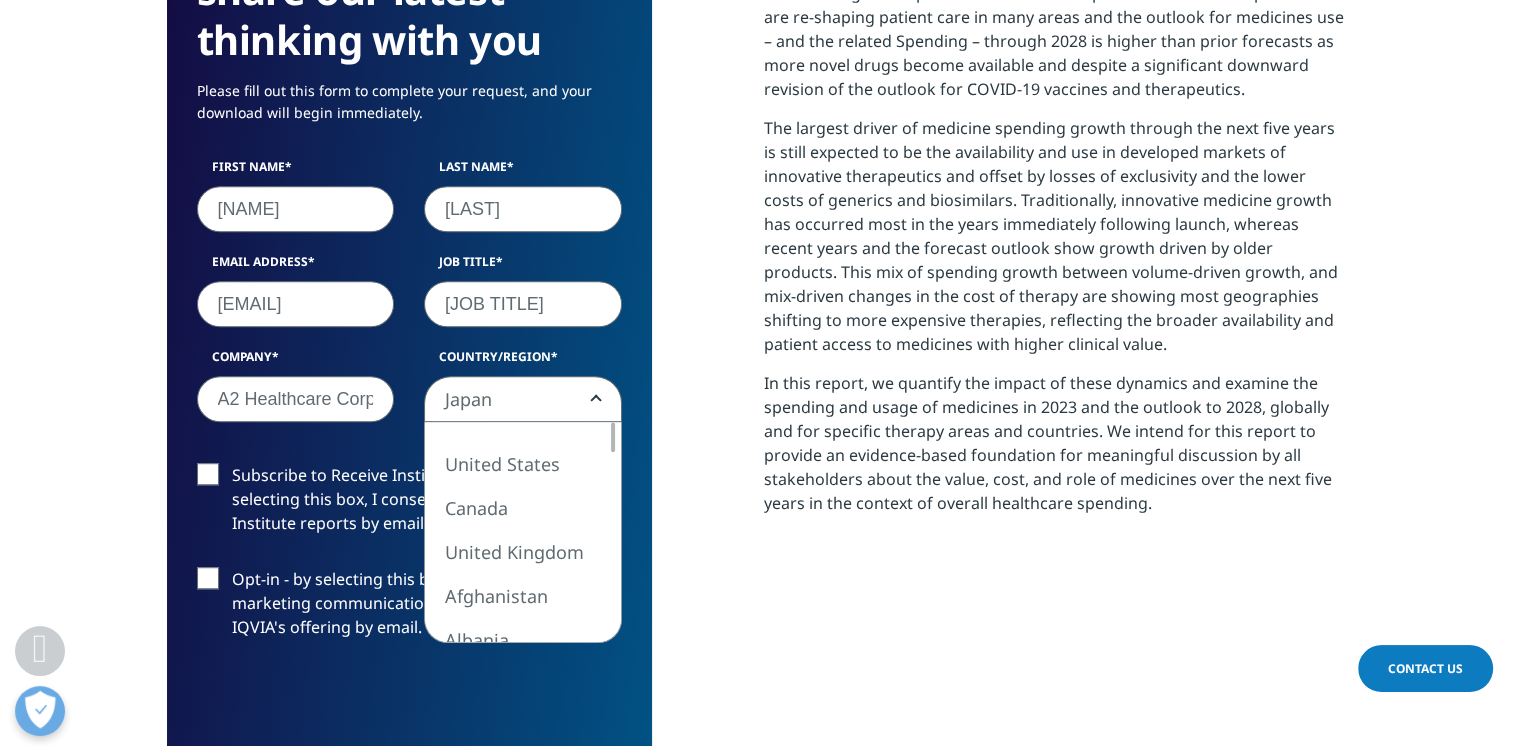 click on "We are excited to share our latest thinking with you
Please fill out this form to complete your request, and your download will begin immediately.
First Name
[FIRST]
Last Name
[LAST]
Email Address
[EMAIL]
Job Title
[JOB TITLE]
Company
[COMPANY]
Country/Region
United States
Canada
United Kingdom
Afghanistan
Albania
Algeria
American Samoa
Andorra
Angola
Anguilla
Antarctica
Antigua and Barbuda
Argentina
Armenia
Aruba
Australia
Austria
Azerbaijan
Bahamas
Bahrain
Bangladesh
Barbados
Belarus
Belgium
Belize
Benin
Bermuda
Bhutan
Bolivia" at bounding box center (757, 437) 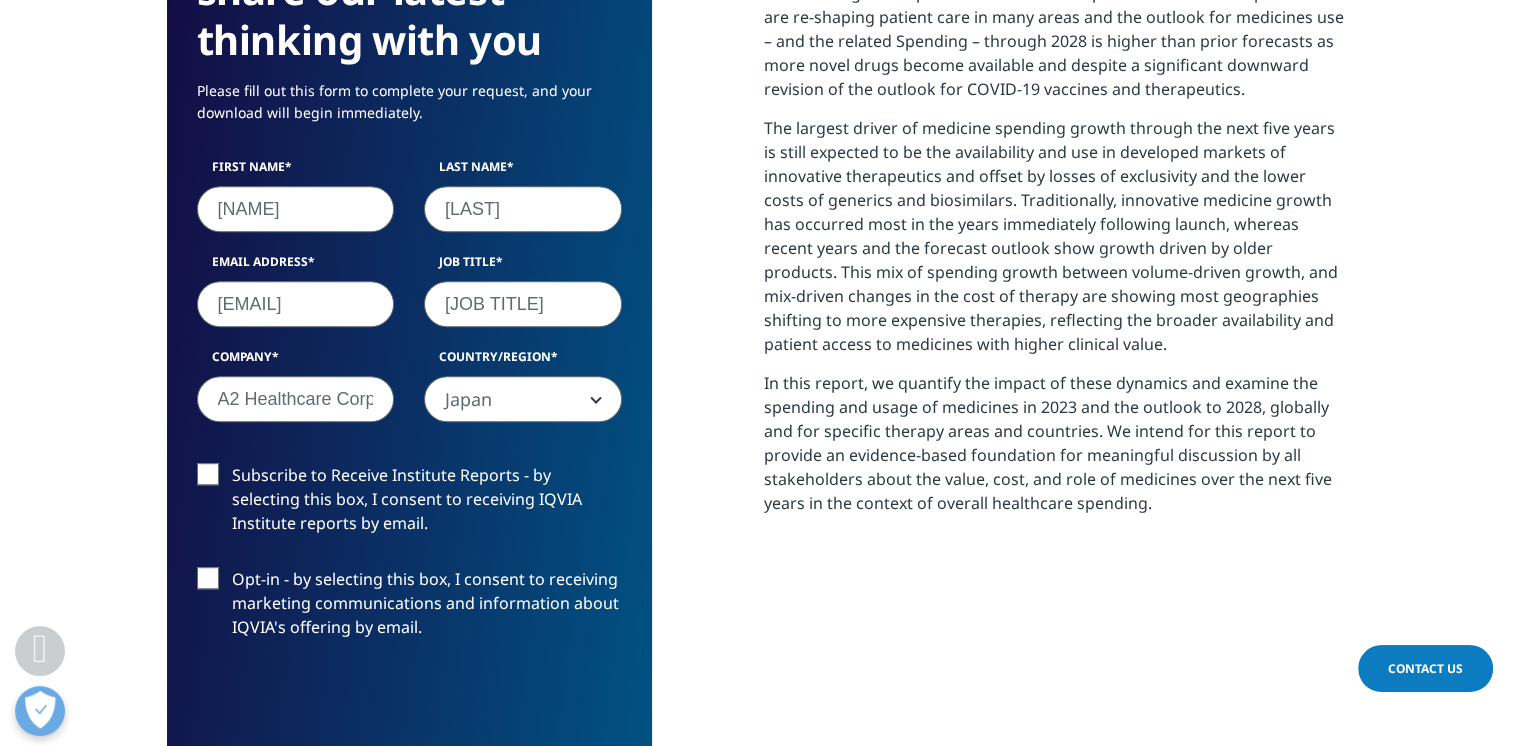 scroll, scrollTop: 1200, scrollLeft: 0, axis: vertical 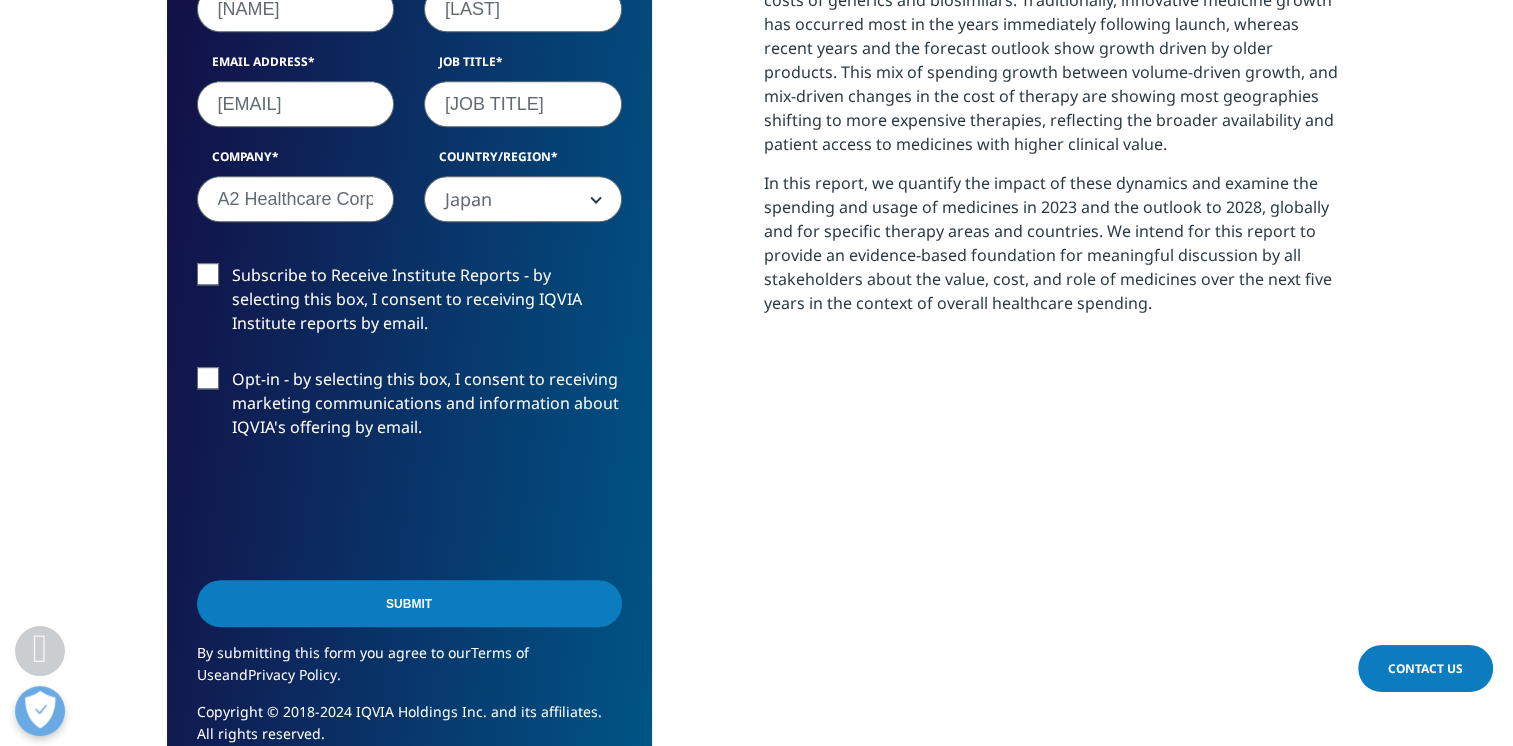 click on "Subscribe to Receive Institute Reports - by selecting this box, I consent to receiving IQVIA Institute reports by email." at bounding box center (409, 304) 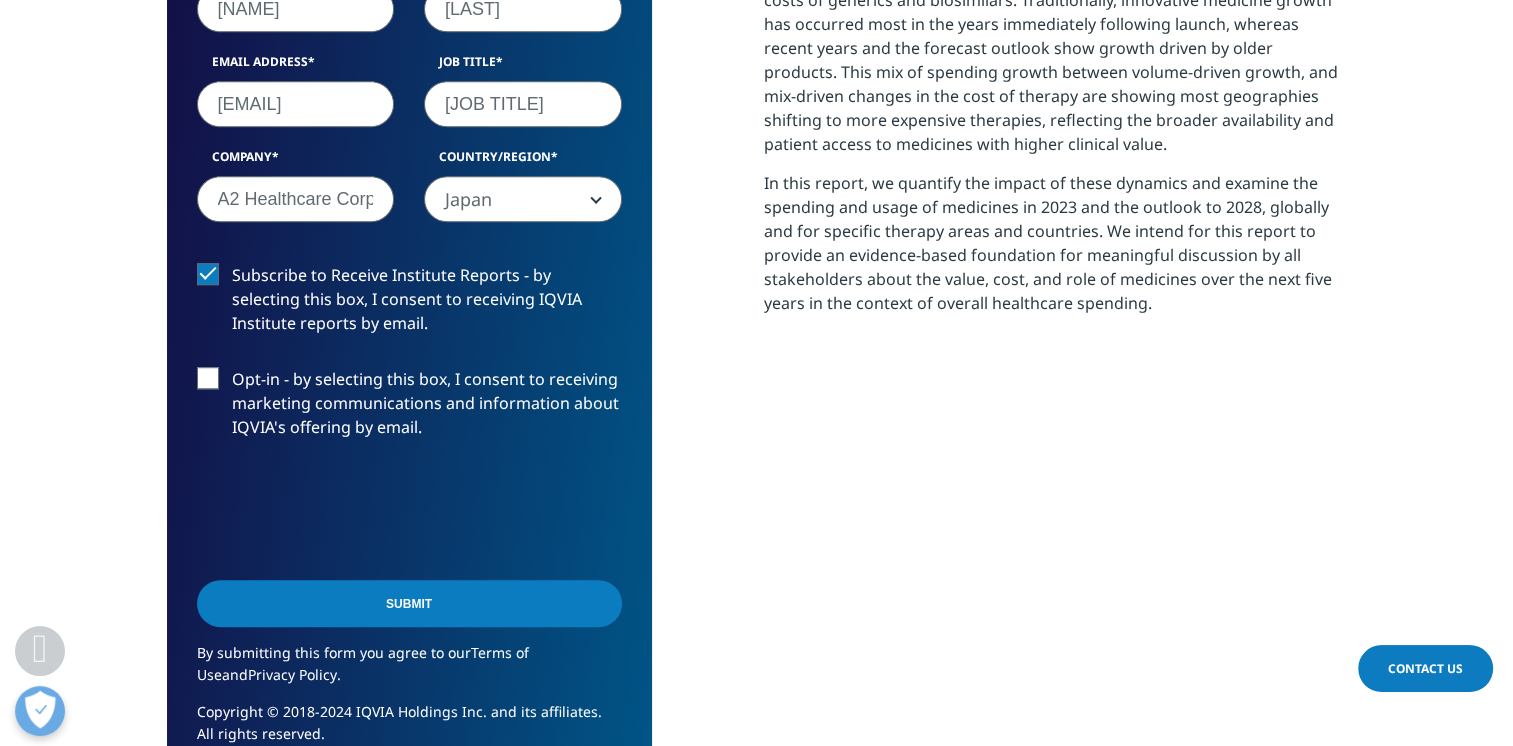 click on "Opt-in - by selecting this box, I consent to receiving marketing communications and information about IQVIA's offering by email." at bounding box center (409, 408) 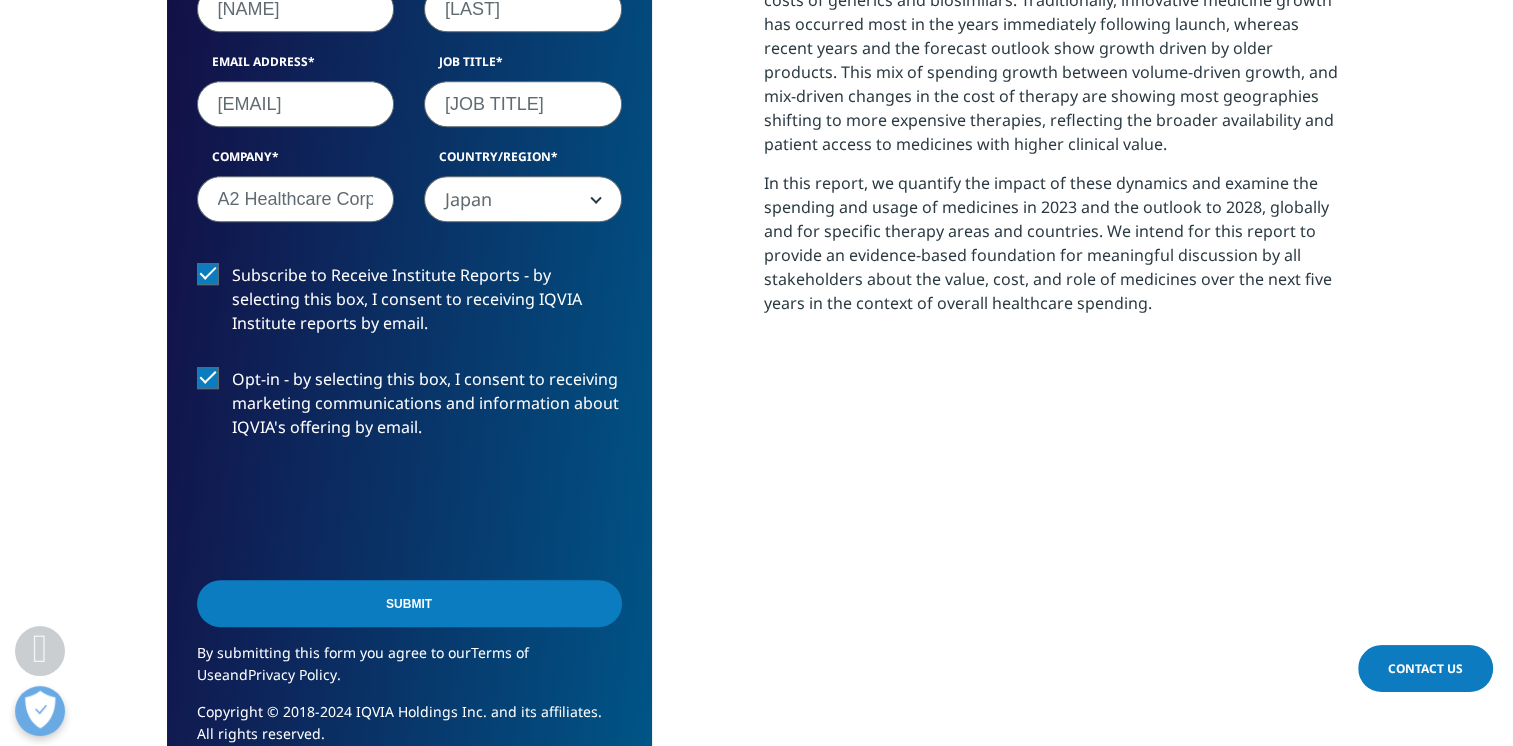 click on "Submit" at bounding box center [409, 603] 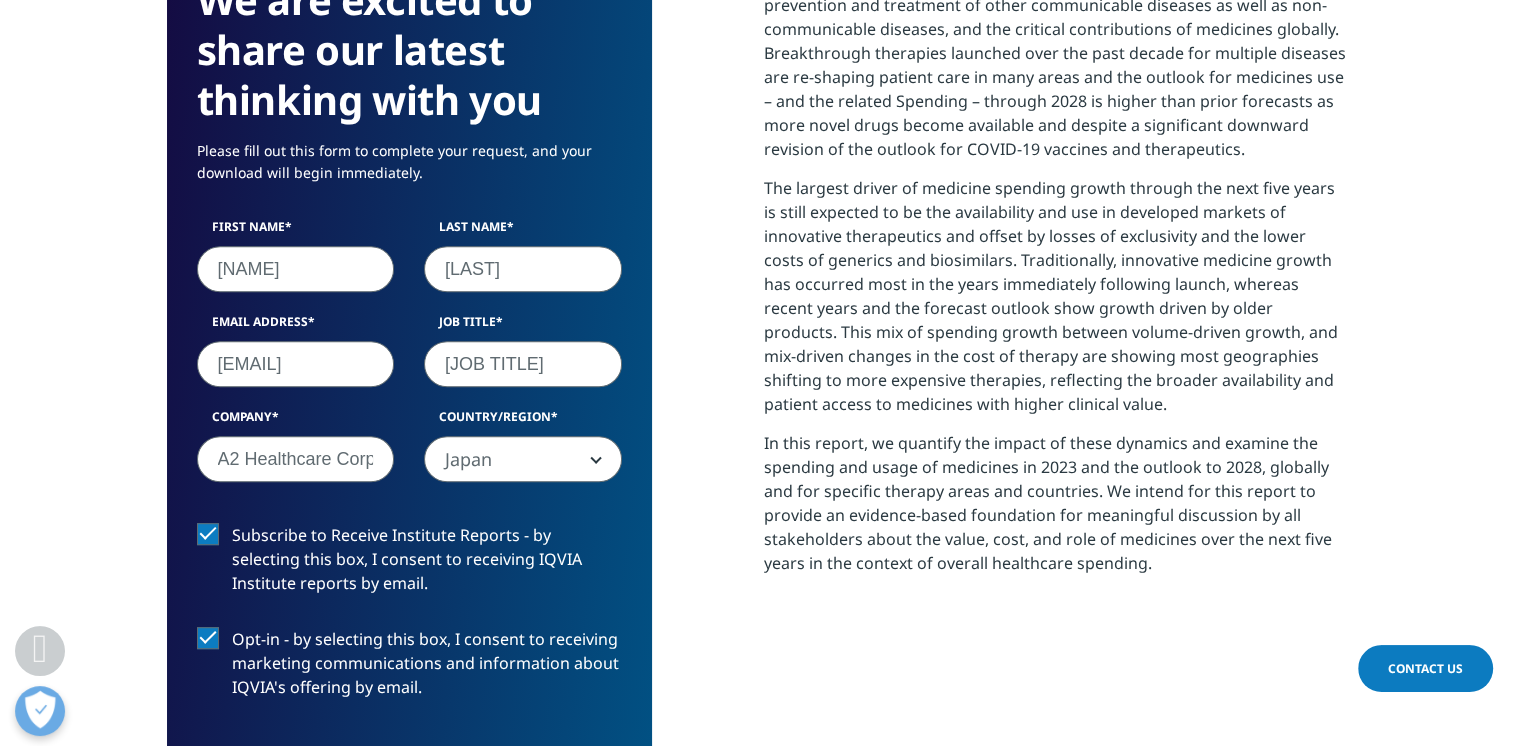 scroll, scrollTop: 916, scrollLeft: 0, axis: vertical 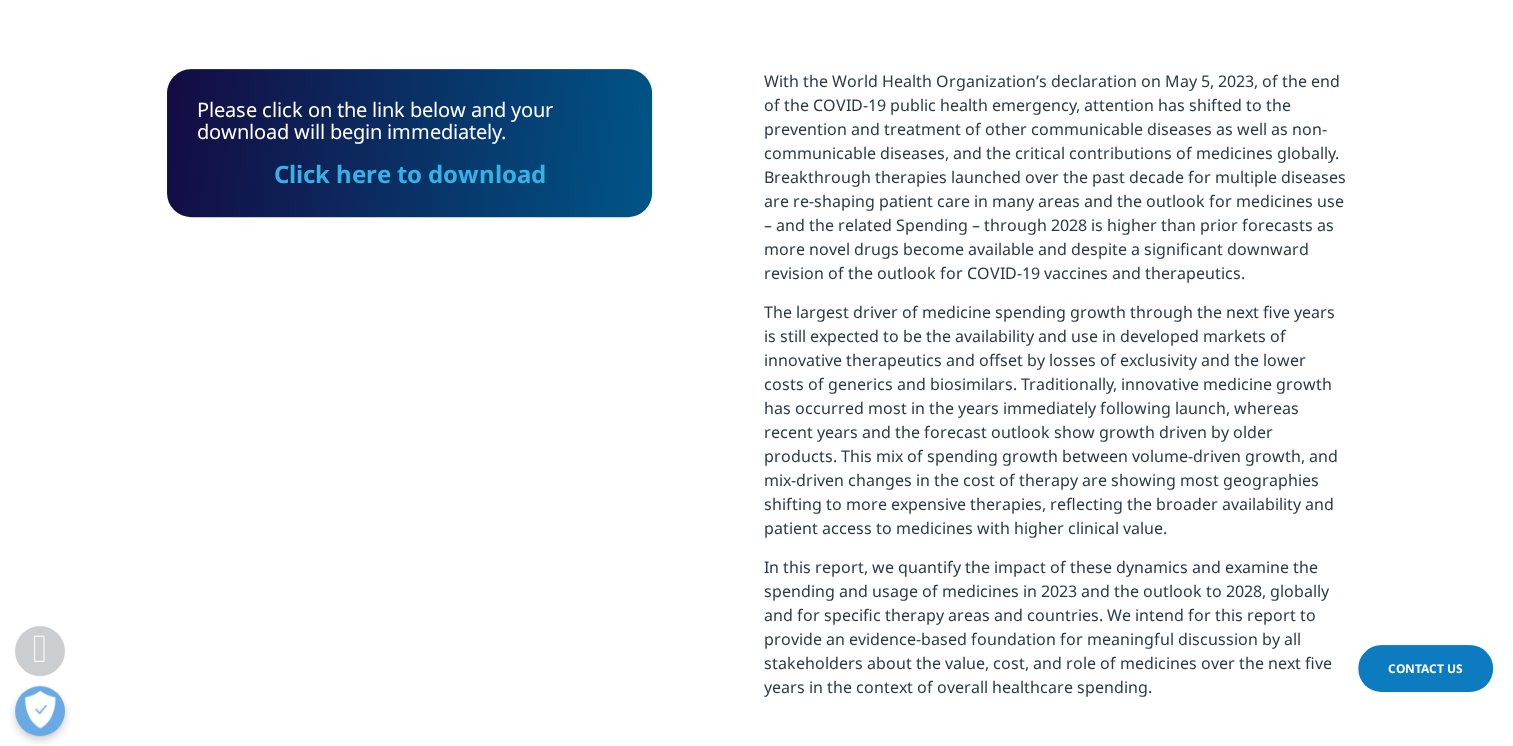click on "Click here to download" at bounding box center (409, 165) 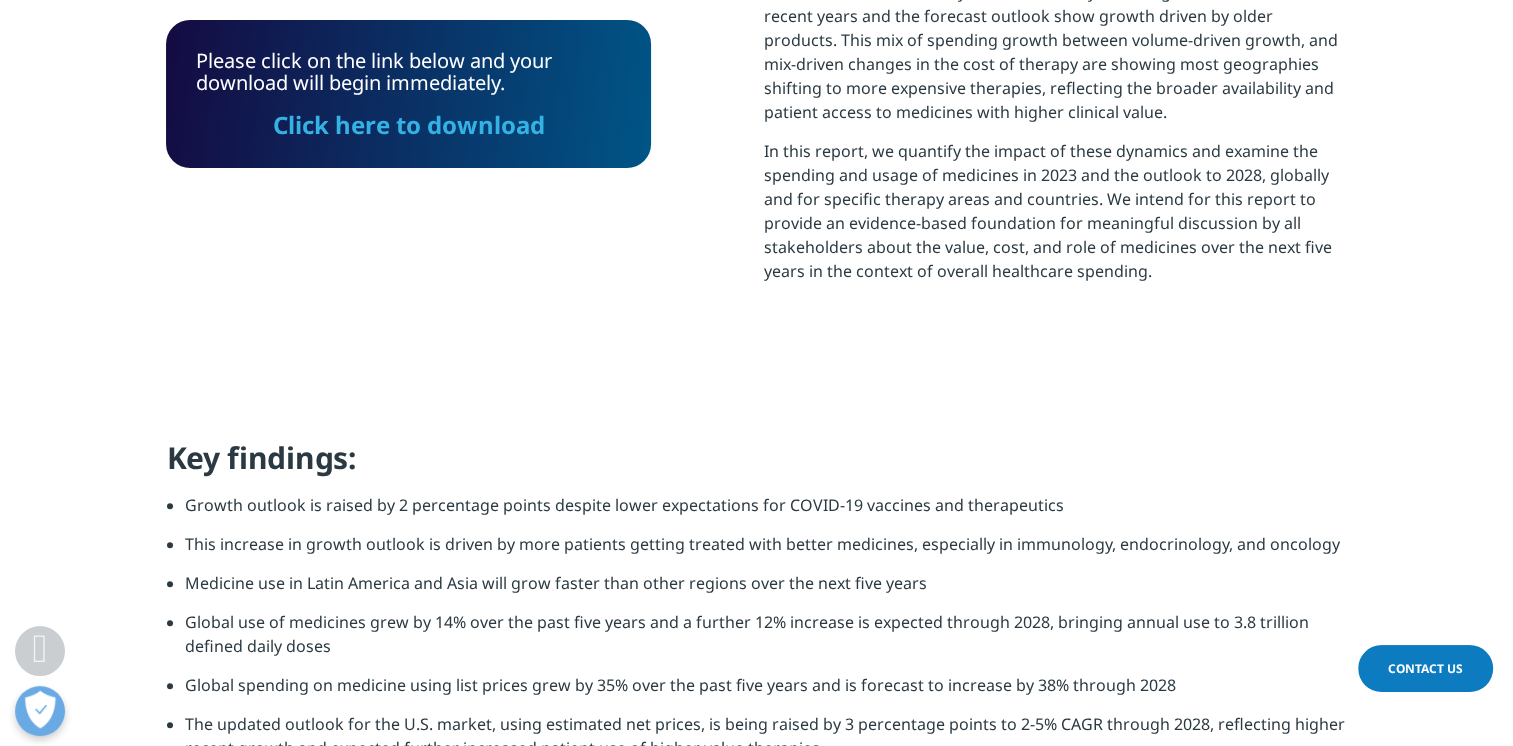 scroll, scrollTop: 1600, scrollLeft: 0, axis: vertical 